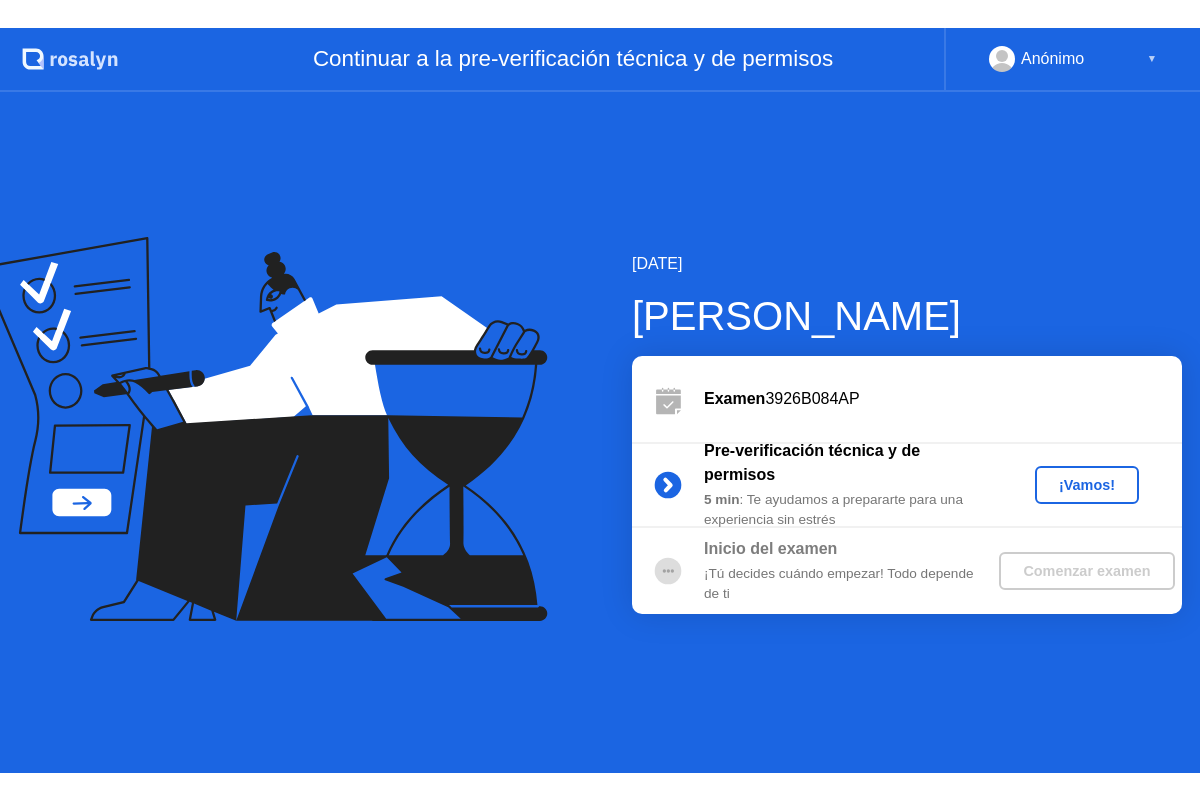 scroll, scrollTop: 0, scrollLeft: 0, axis: both 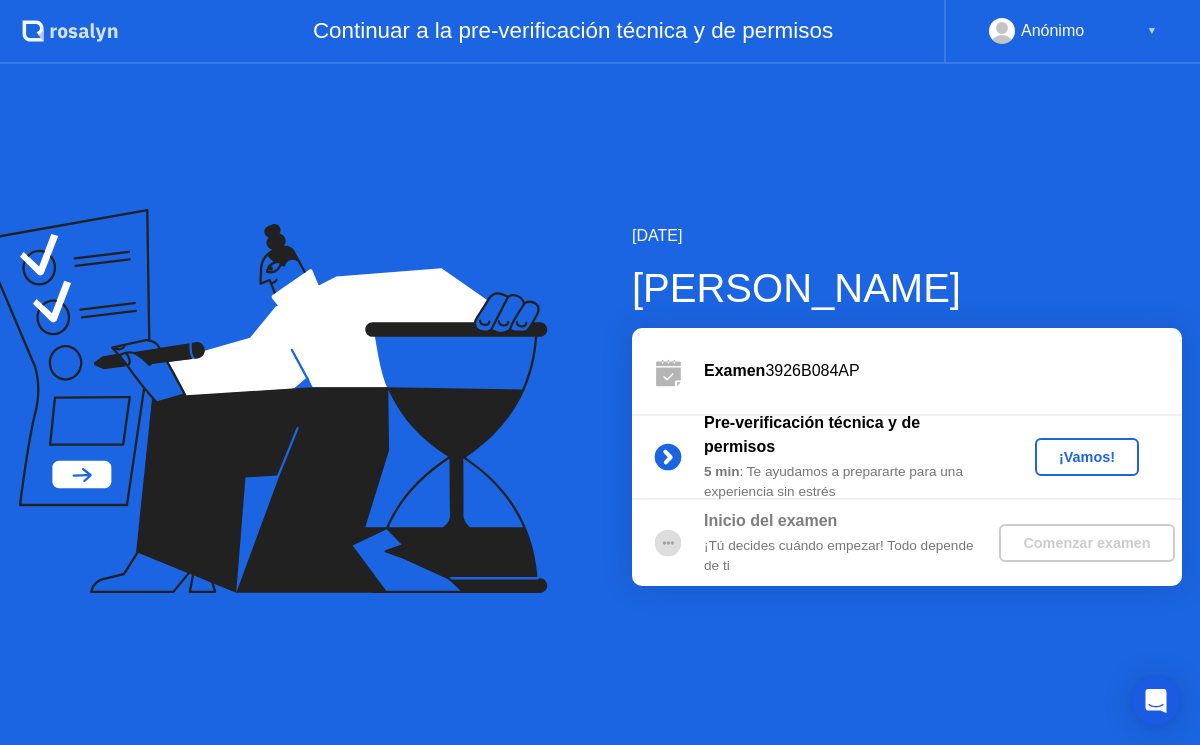 click on "¡Vamos!" 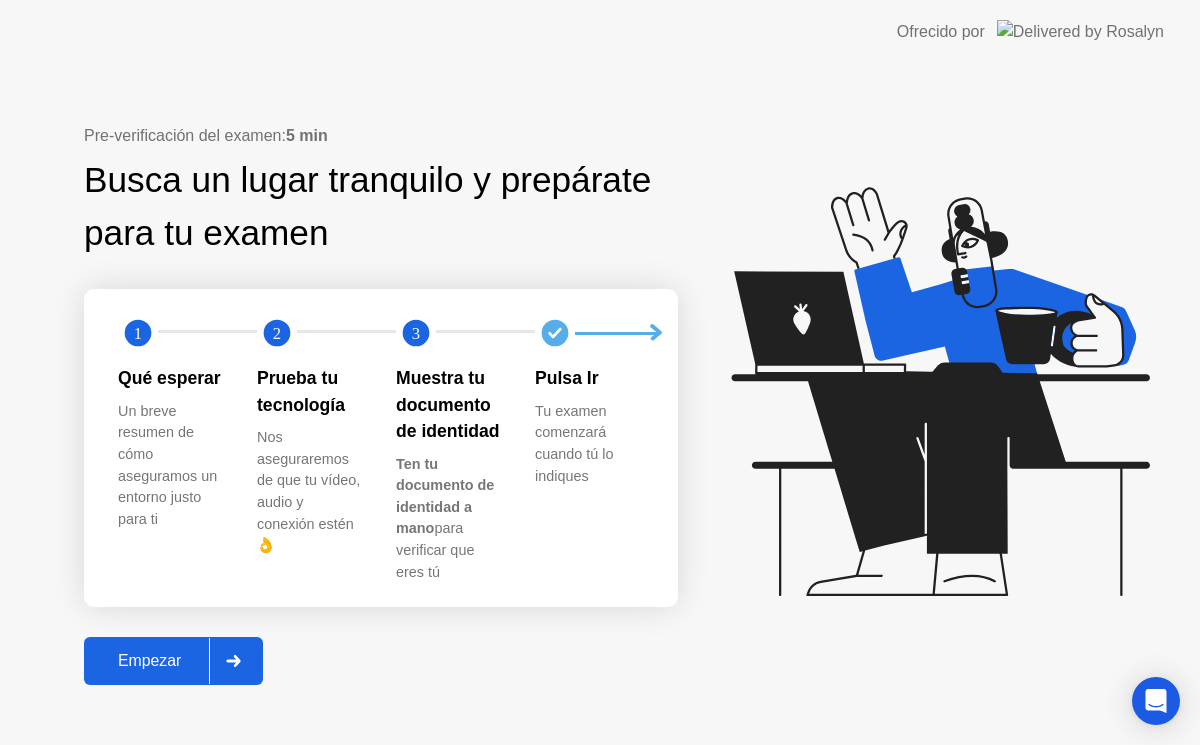 click on "Empezar" 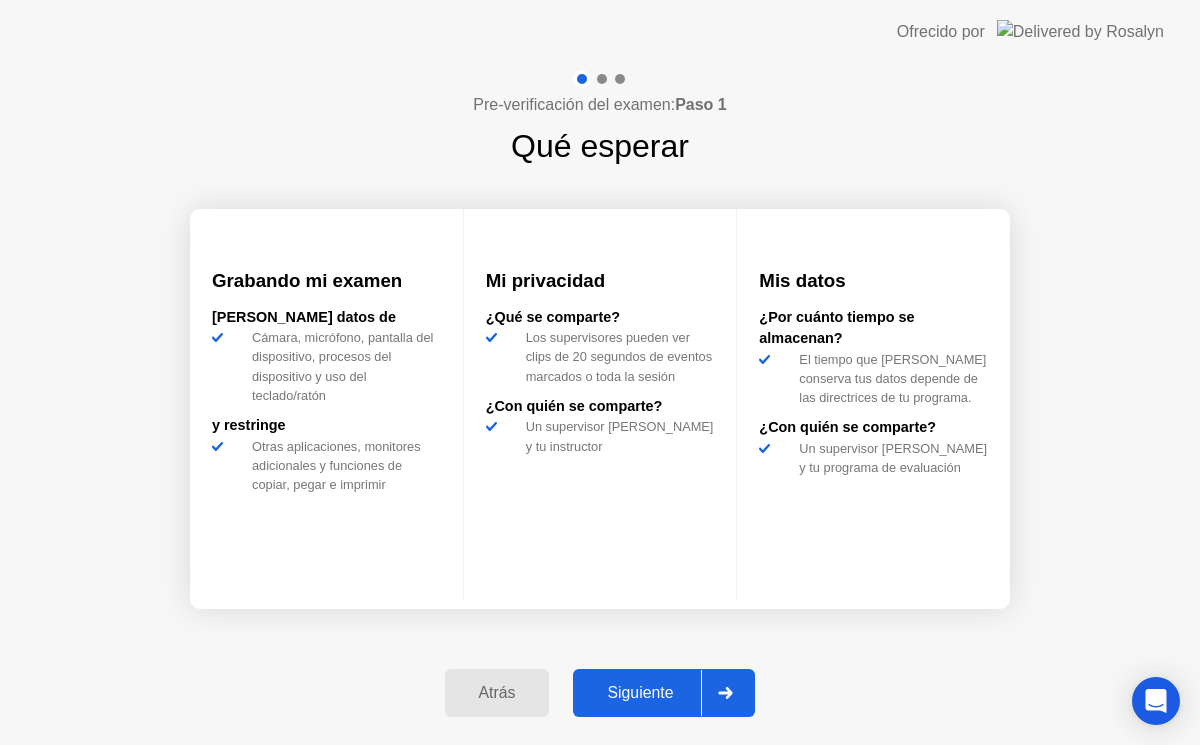 click on "Siguiente" 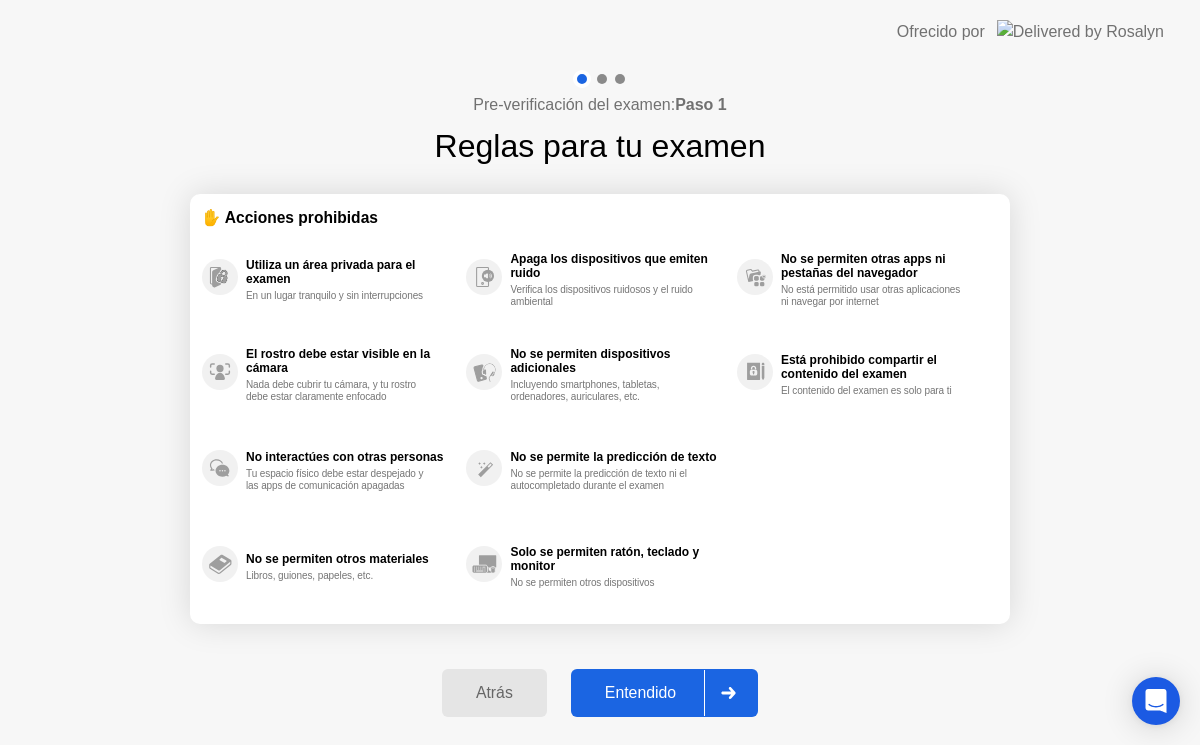 click on "Entendido" 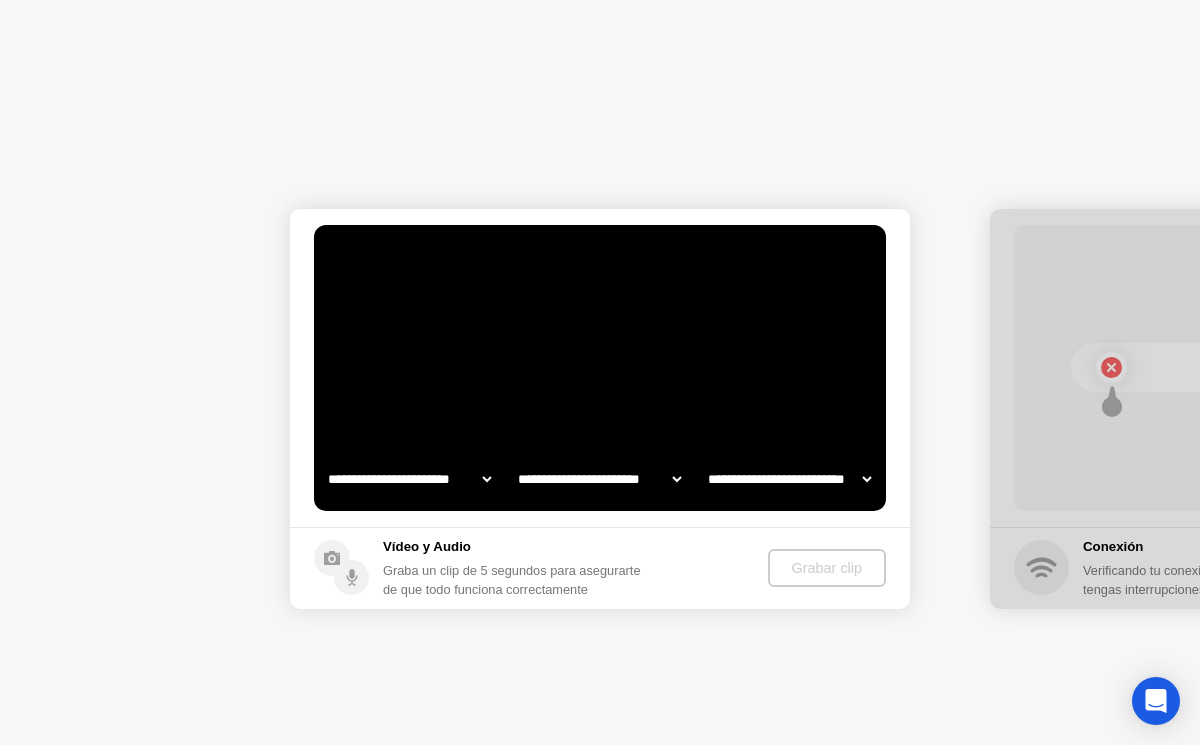 select on "**********" 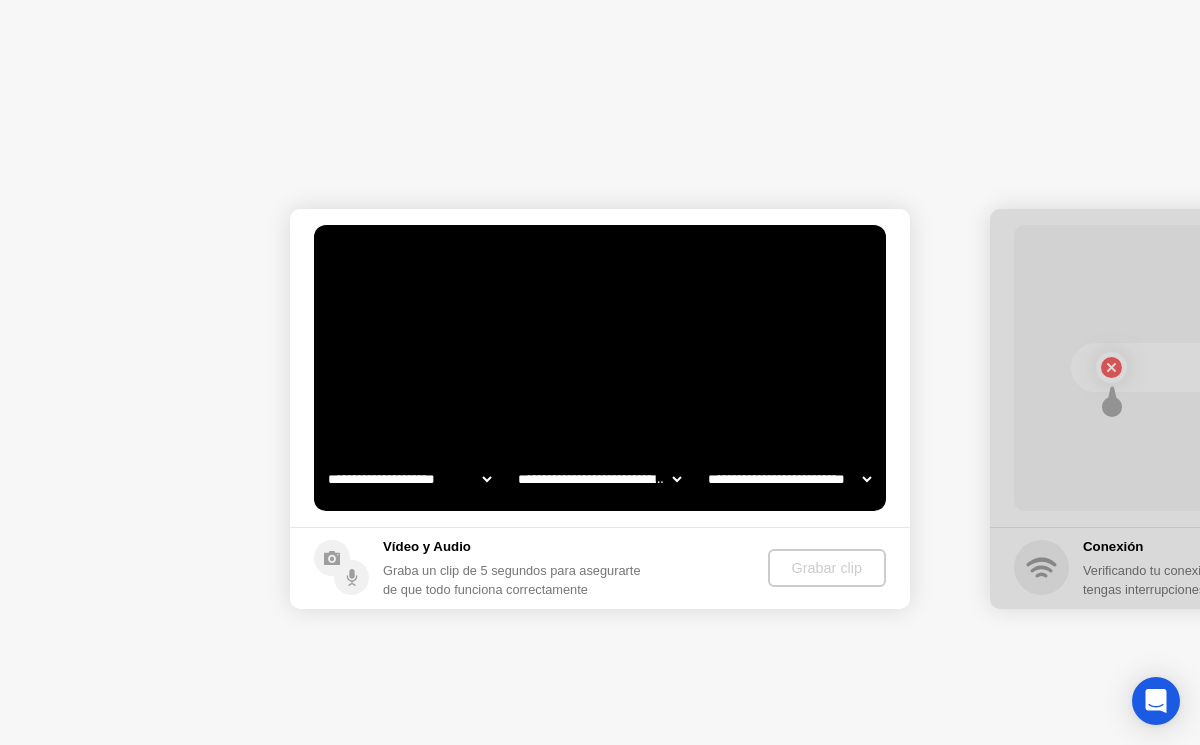 select on "*******" 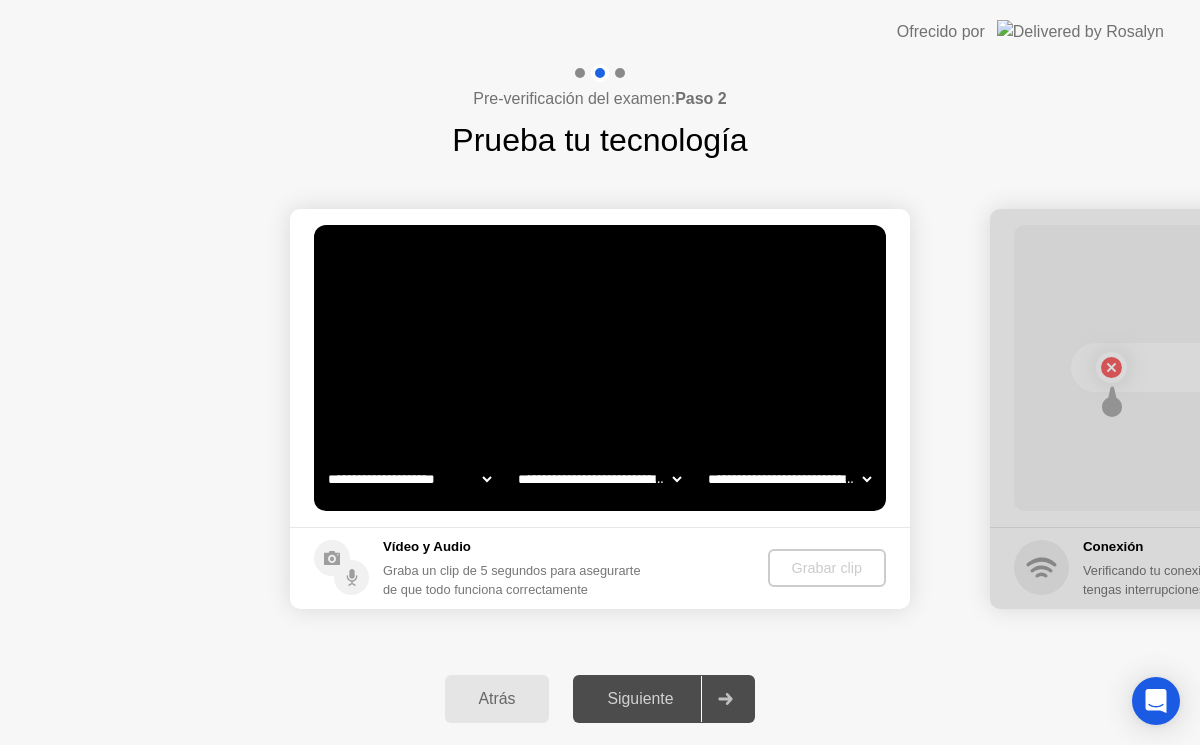 click on "**********" 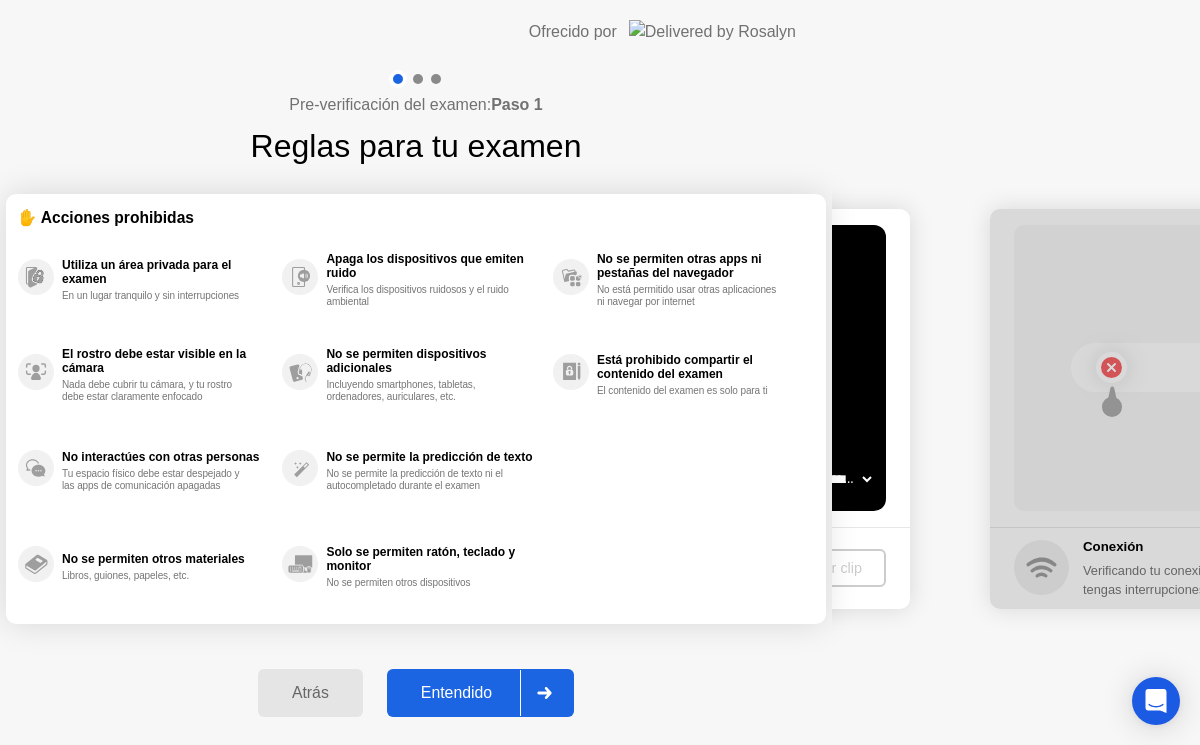 click on "Entendido" 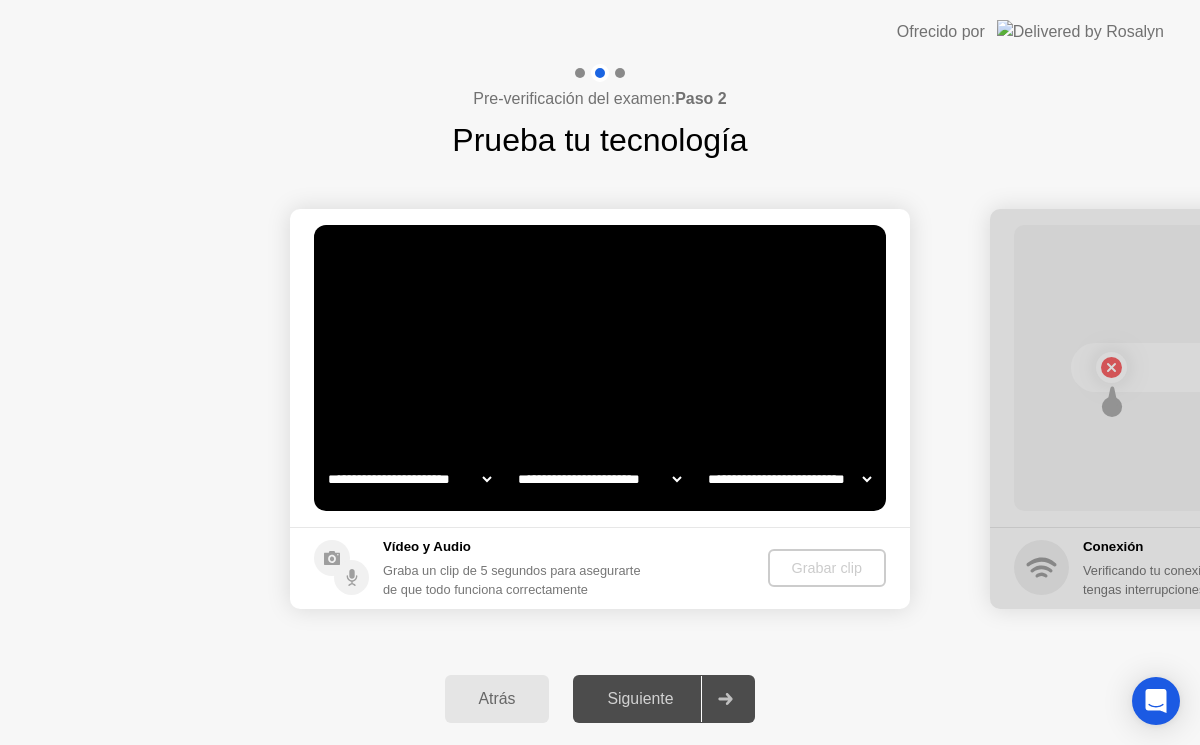 select on "**********" 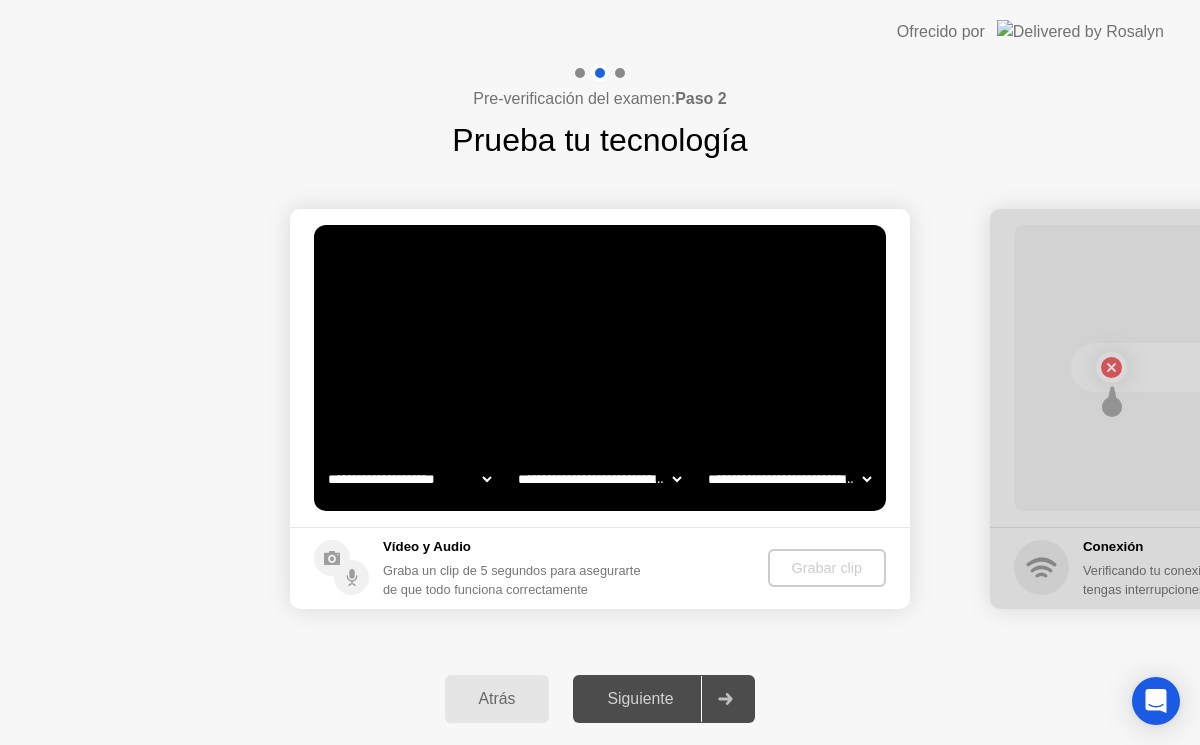click on "**********" 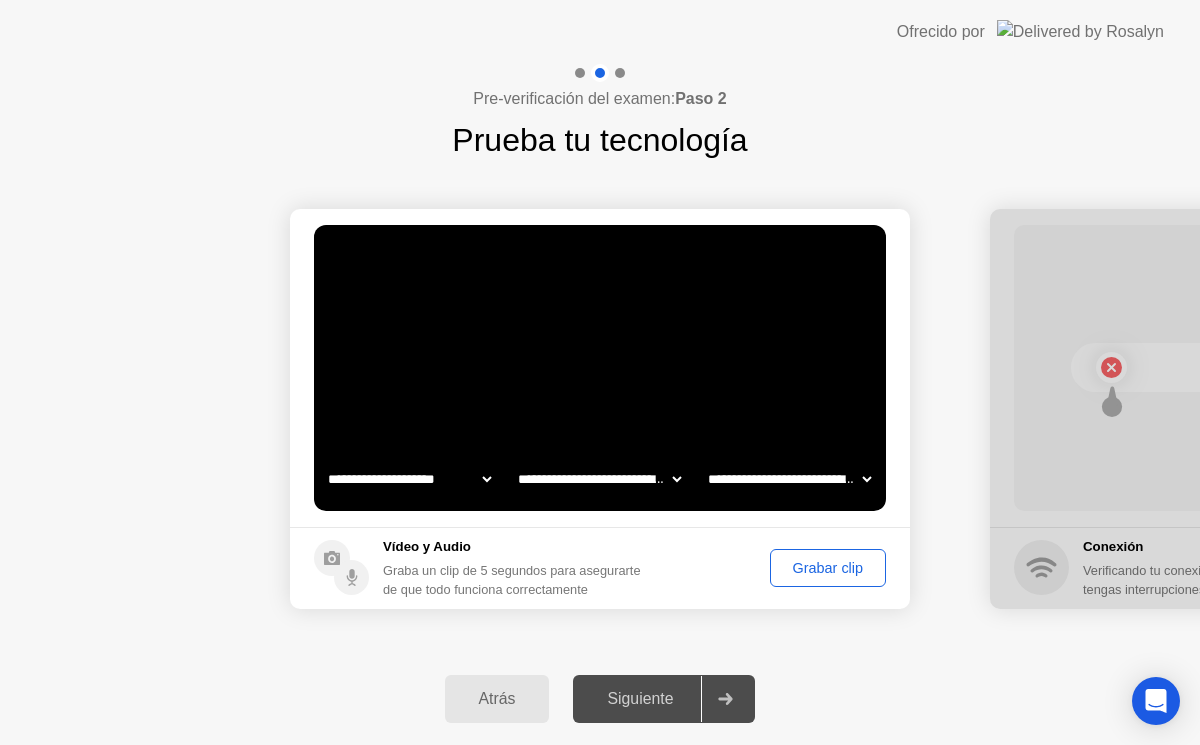 click on "Grabar clip" 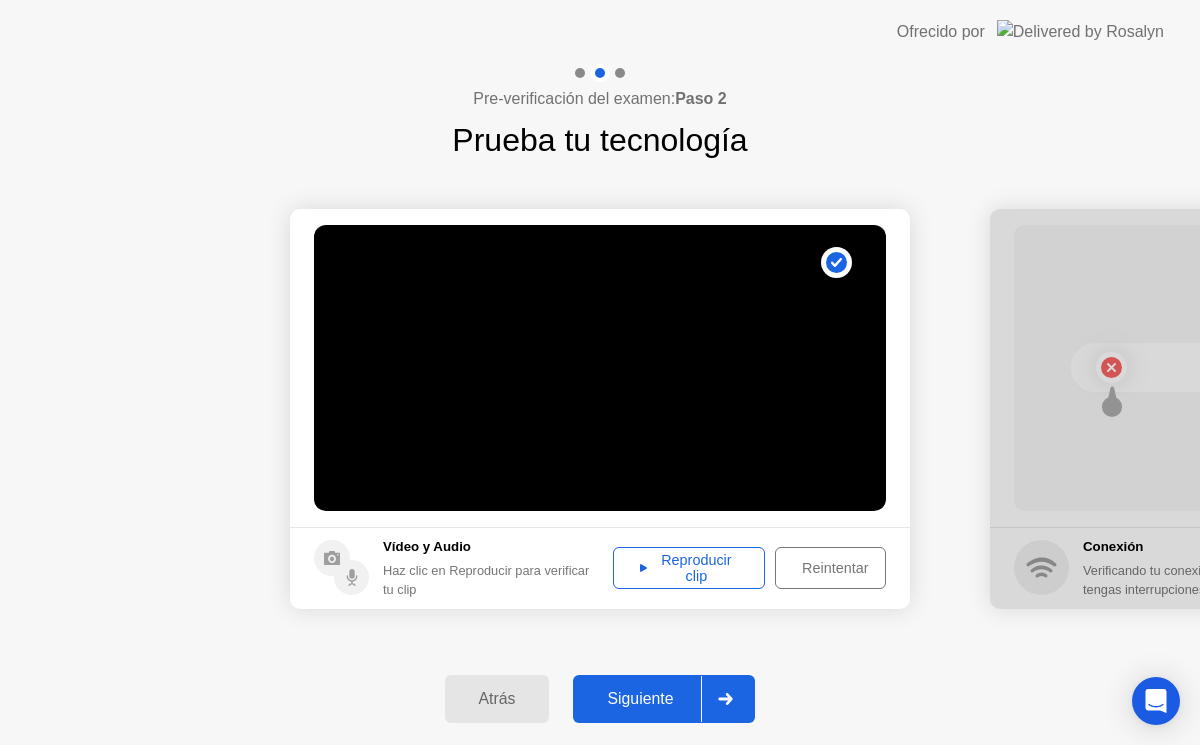 click on "Reproducir clip" 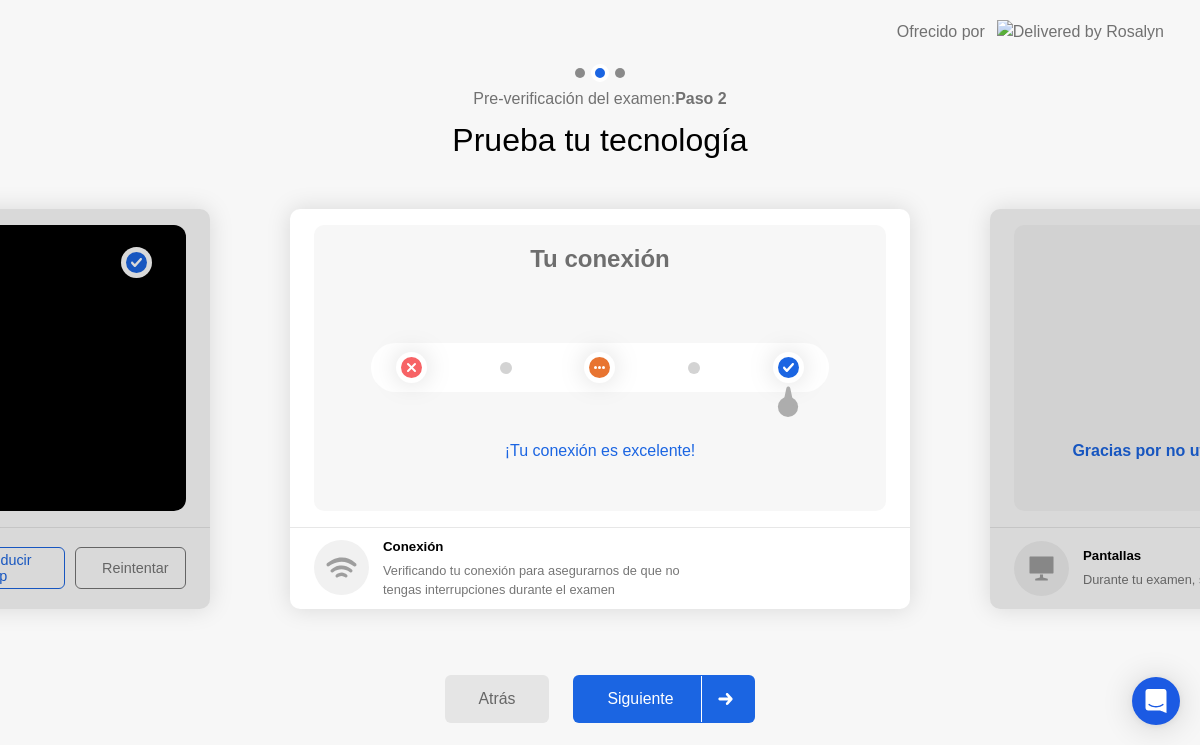 click on "Siguiente" 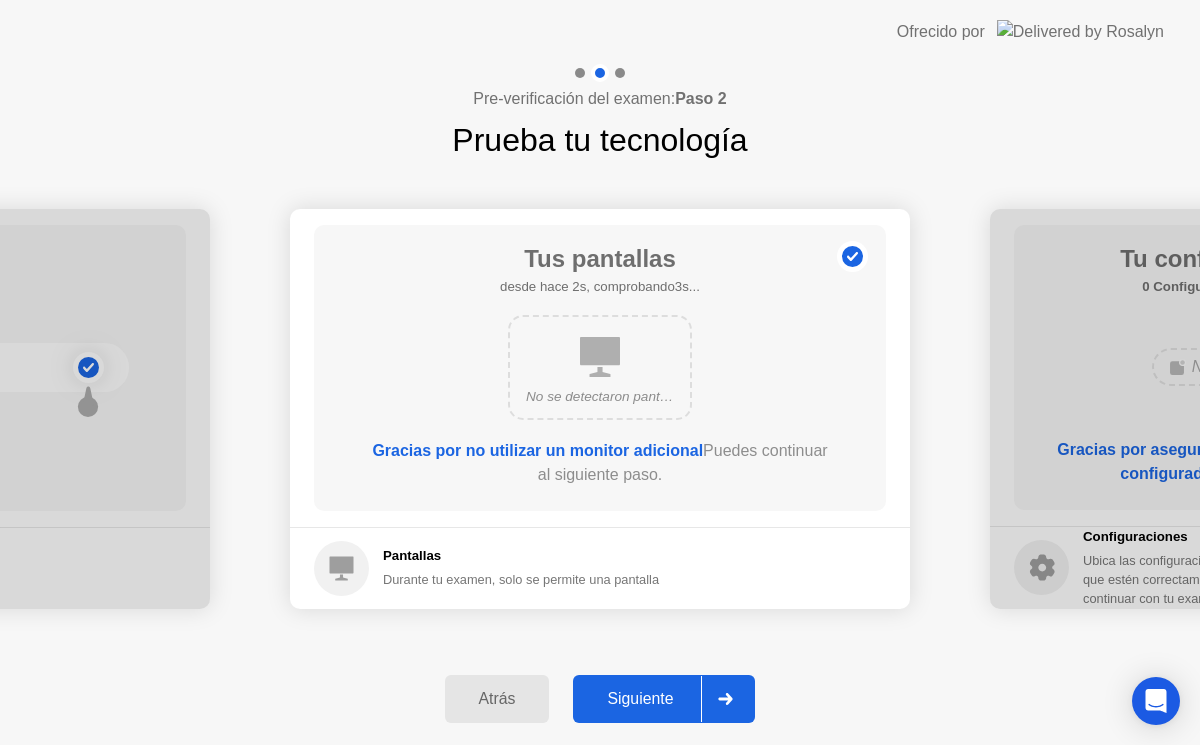 click on "Siguiente" 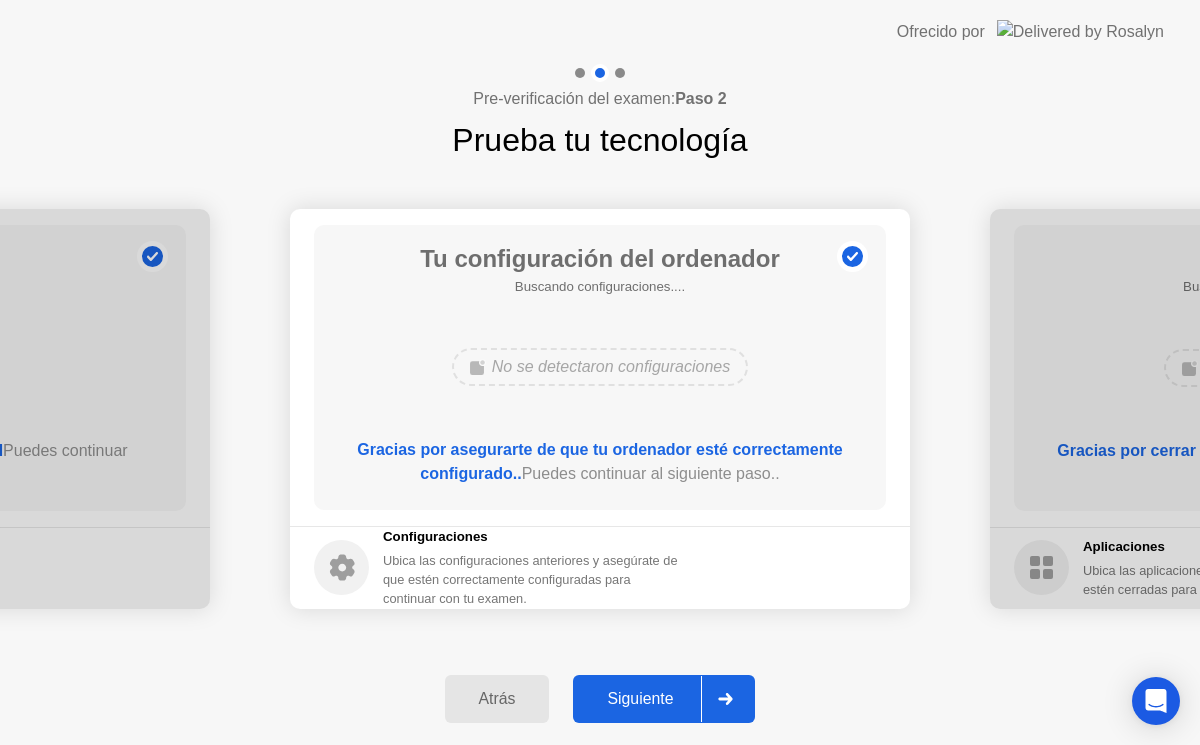 click on "Siguiente" 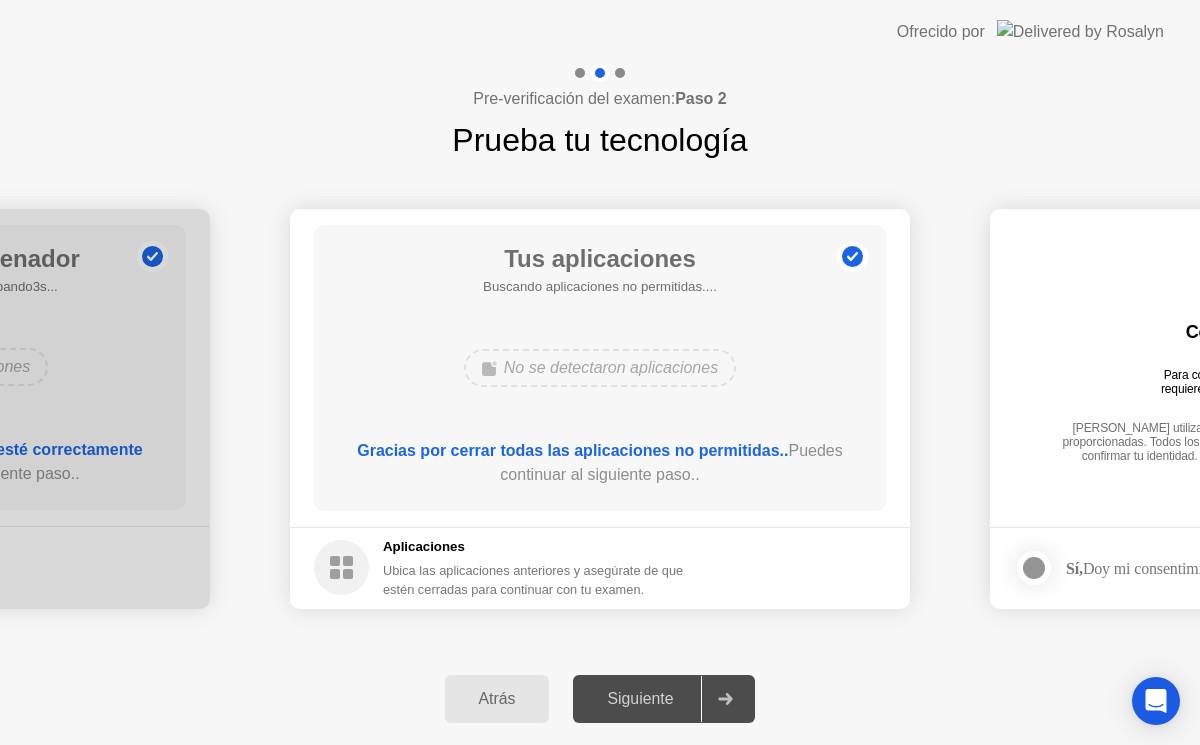 click on "Siguiente" 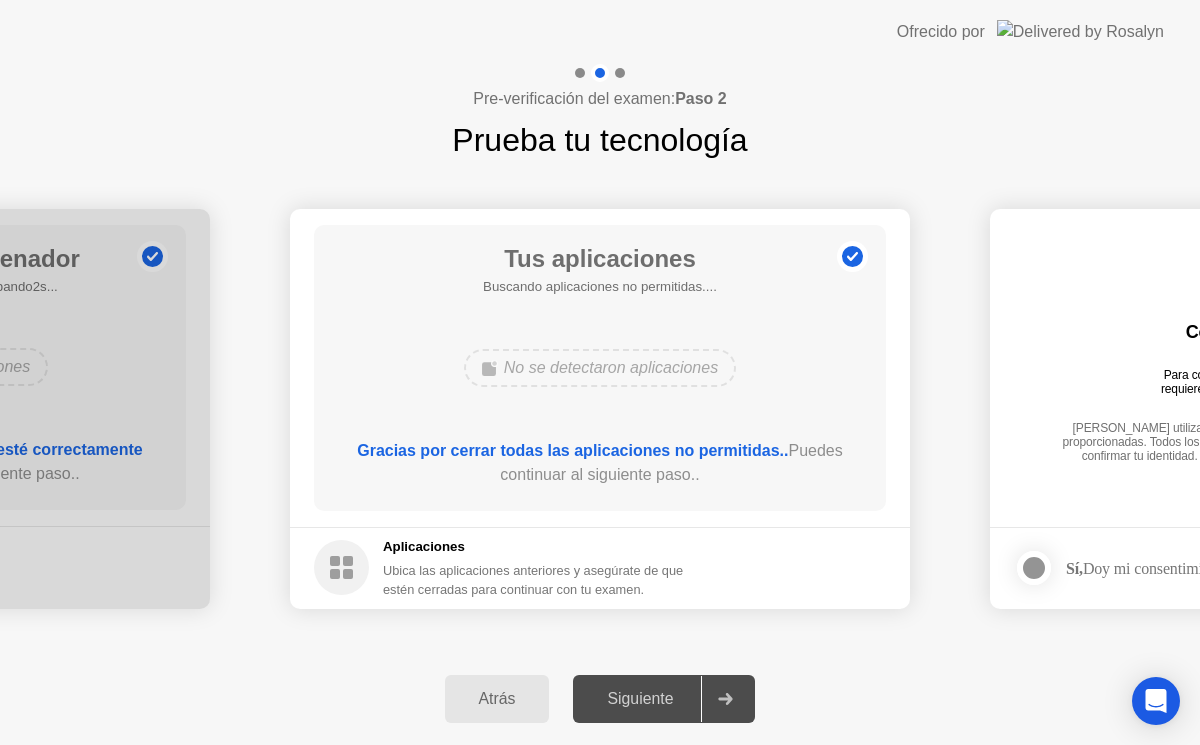 click on "Siguiente" 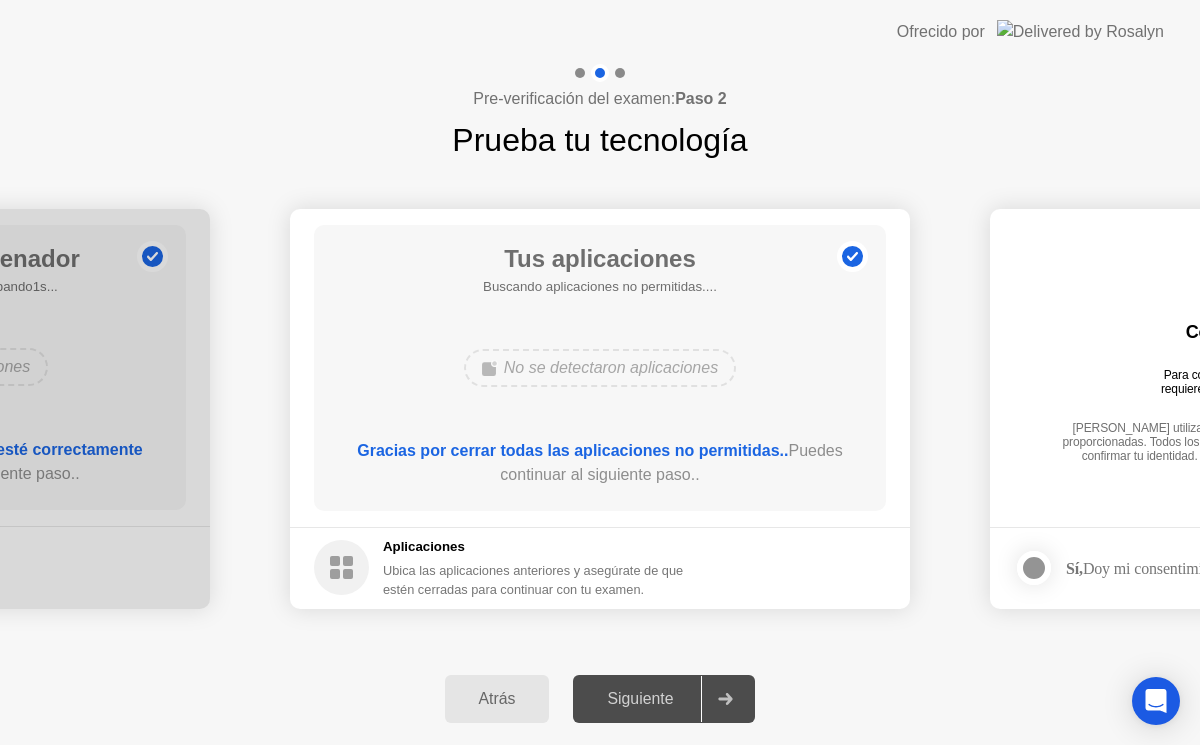 click on "Siguiente" 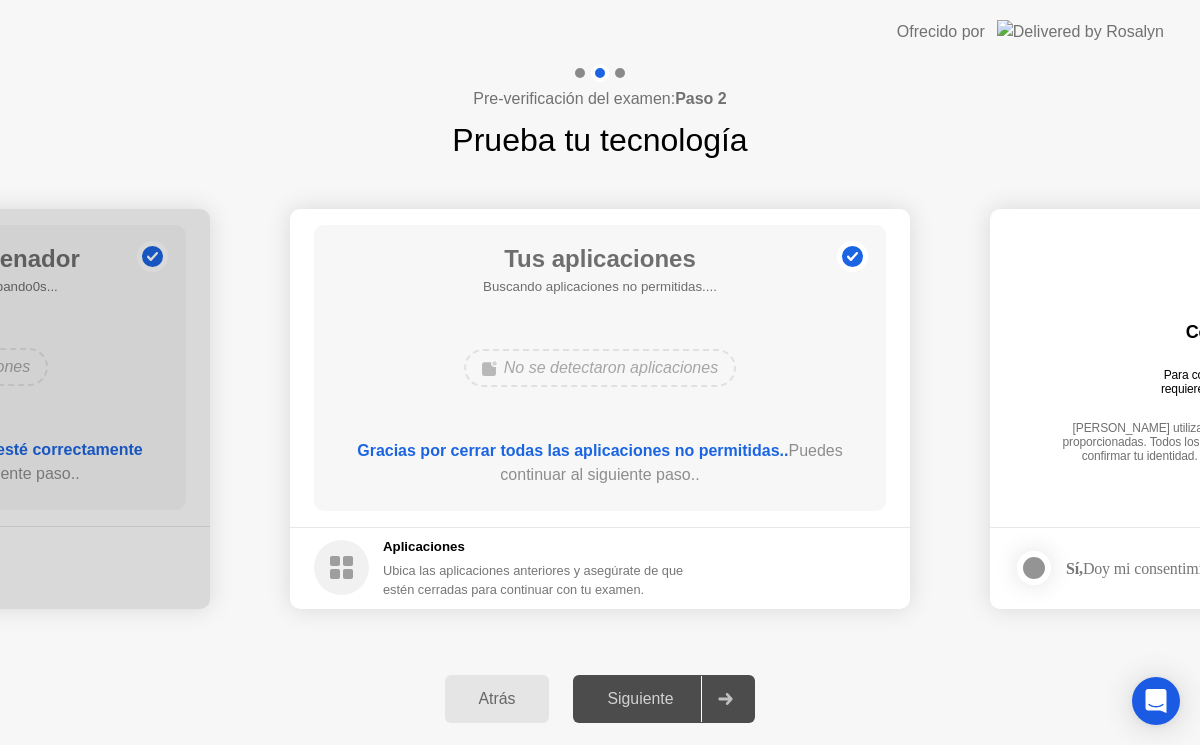 click 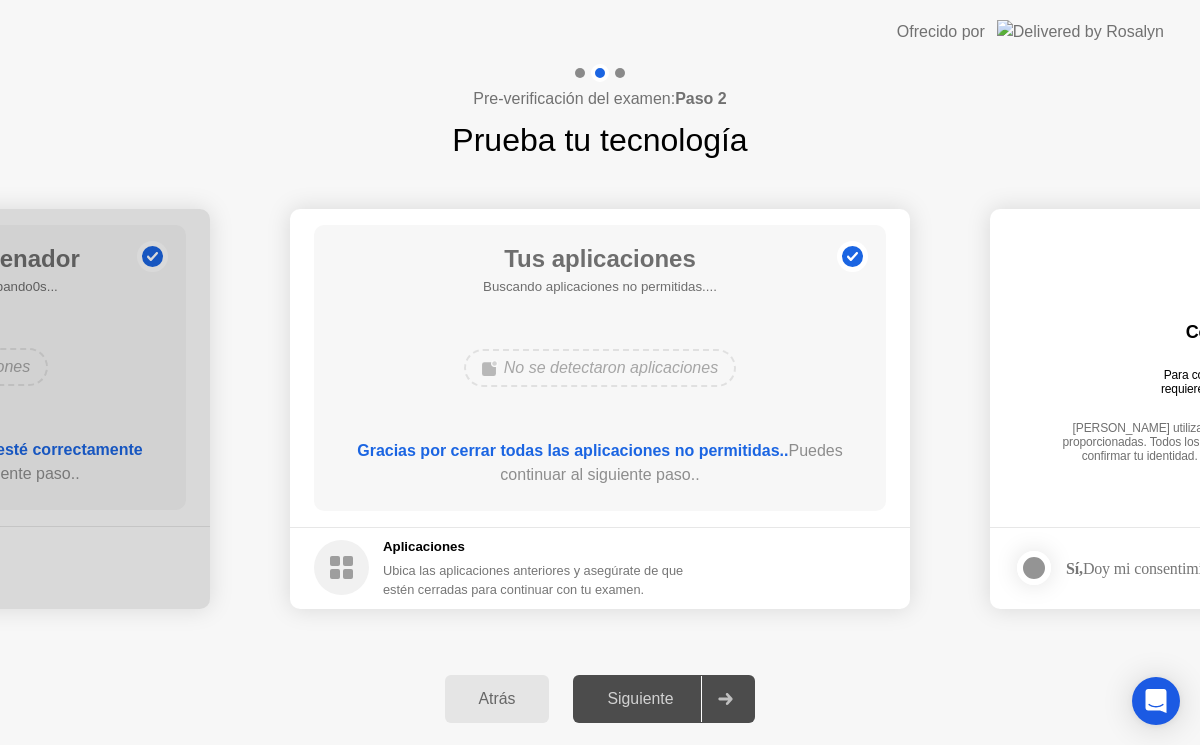 click on "Tus aplicaciones  Buscando aplicaciones no permitidas....  No se detectaron aplicaciones  Gracias por cerrar todas las aplicaciones no permitidas..  Puedes continuar al siguiente paso.." 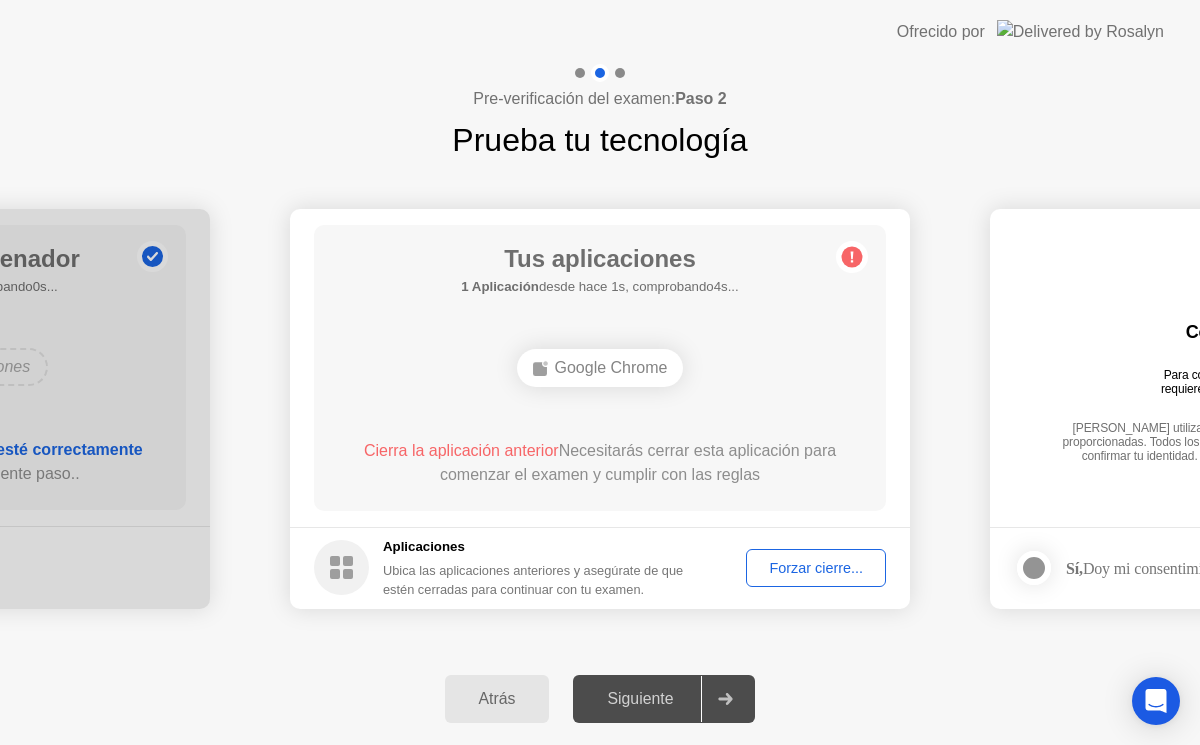click on "Forzar cierre..." 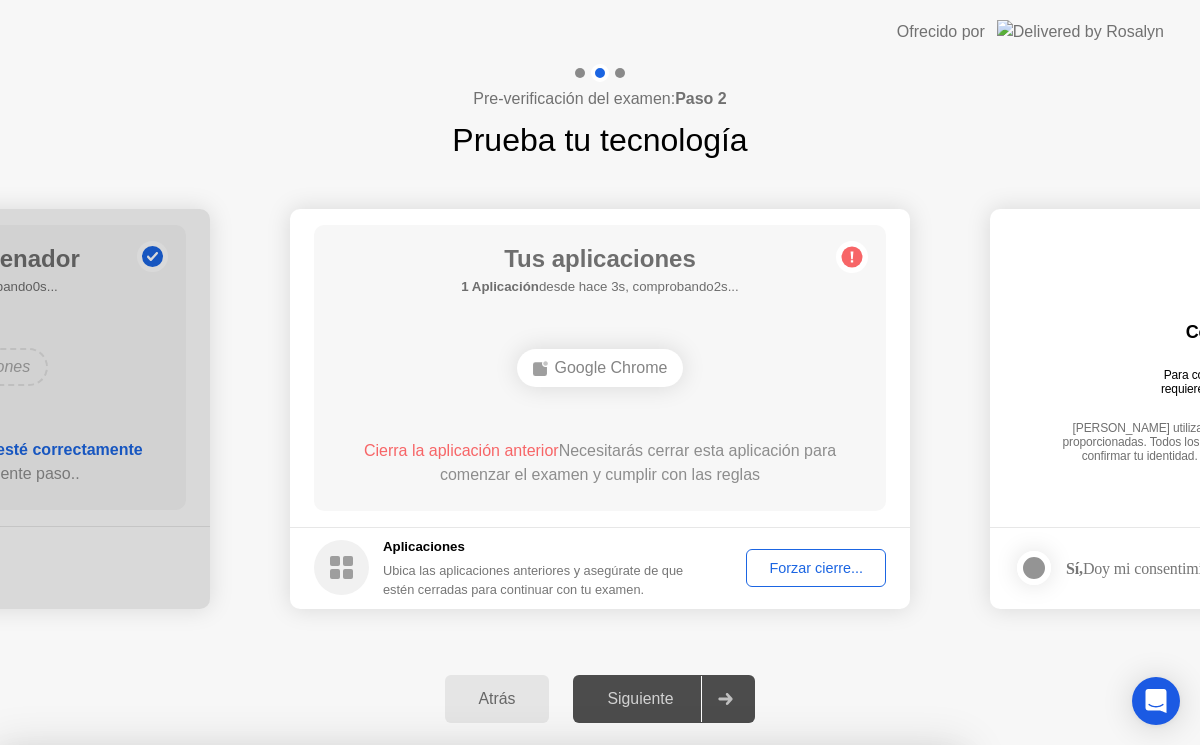 click on "Confirmar" at bounding box center (554, 1021) 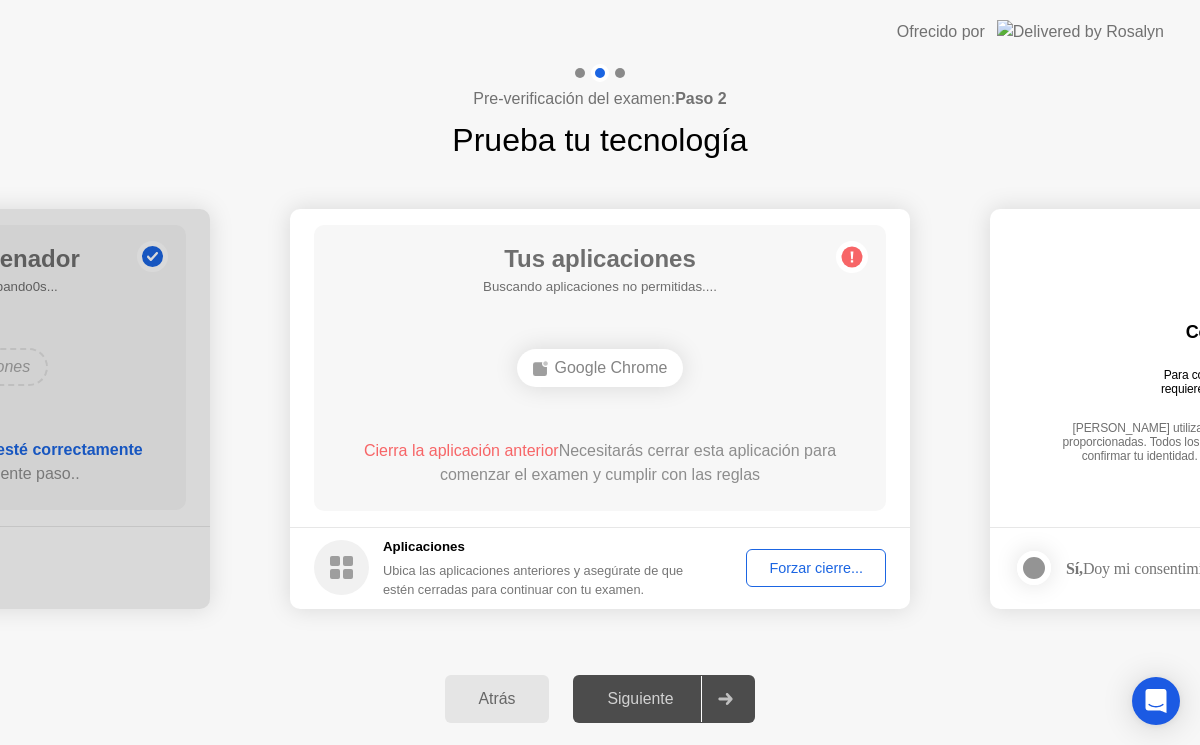 click on "Forzar cierre..." 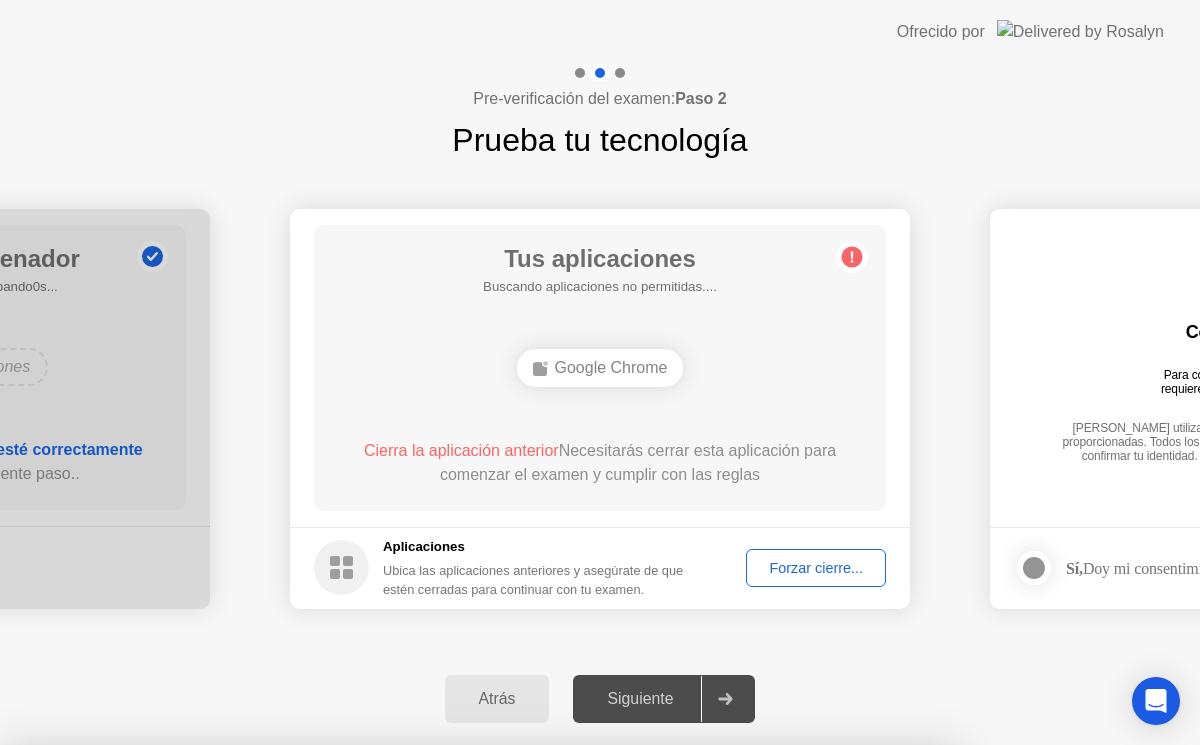 click on "Confirmar" at bounding box center [554, 1021] 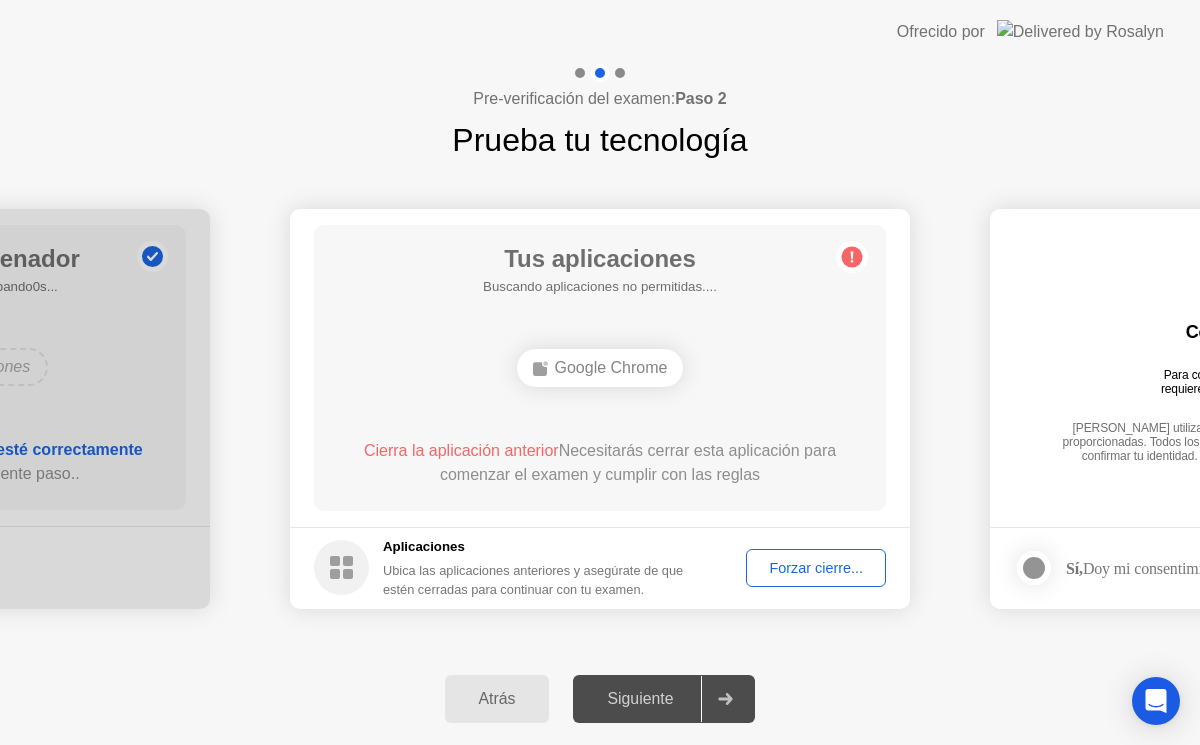 click on "Atrás" 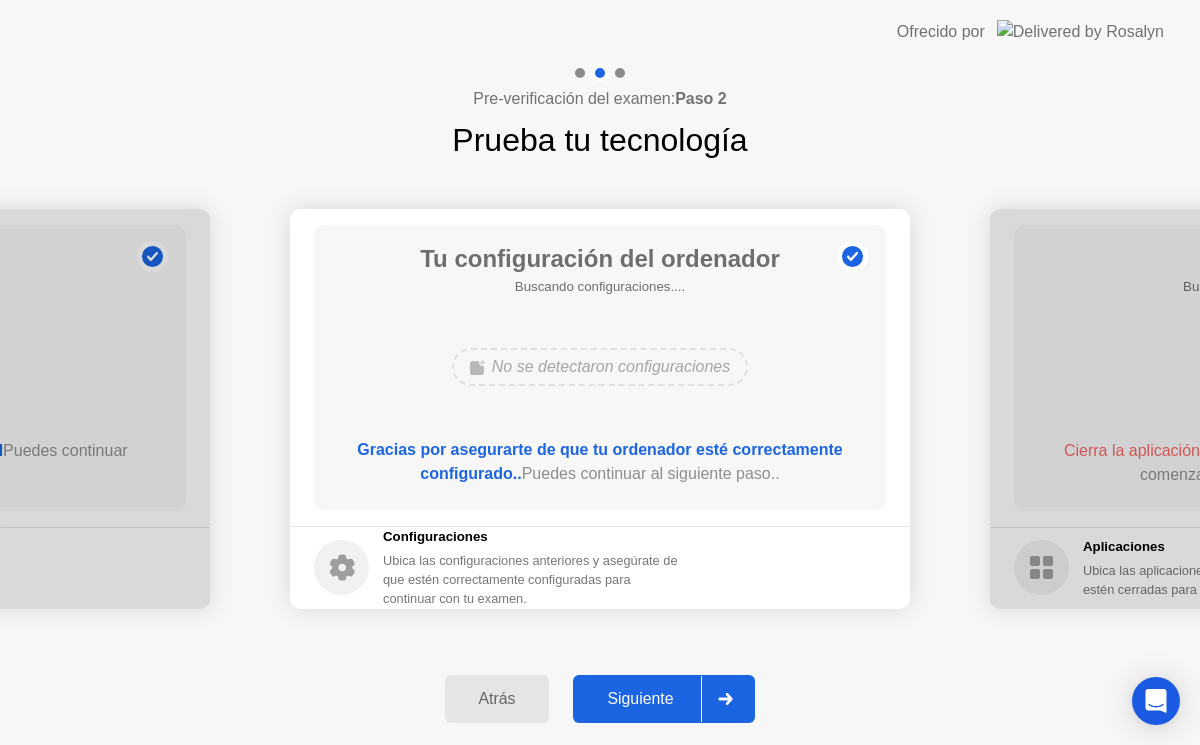 click on "Siguiente" 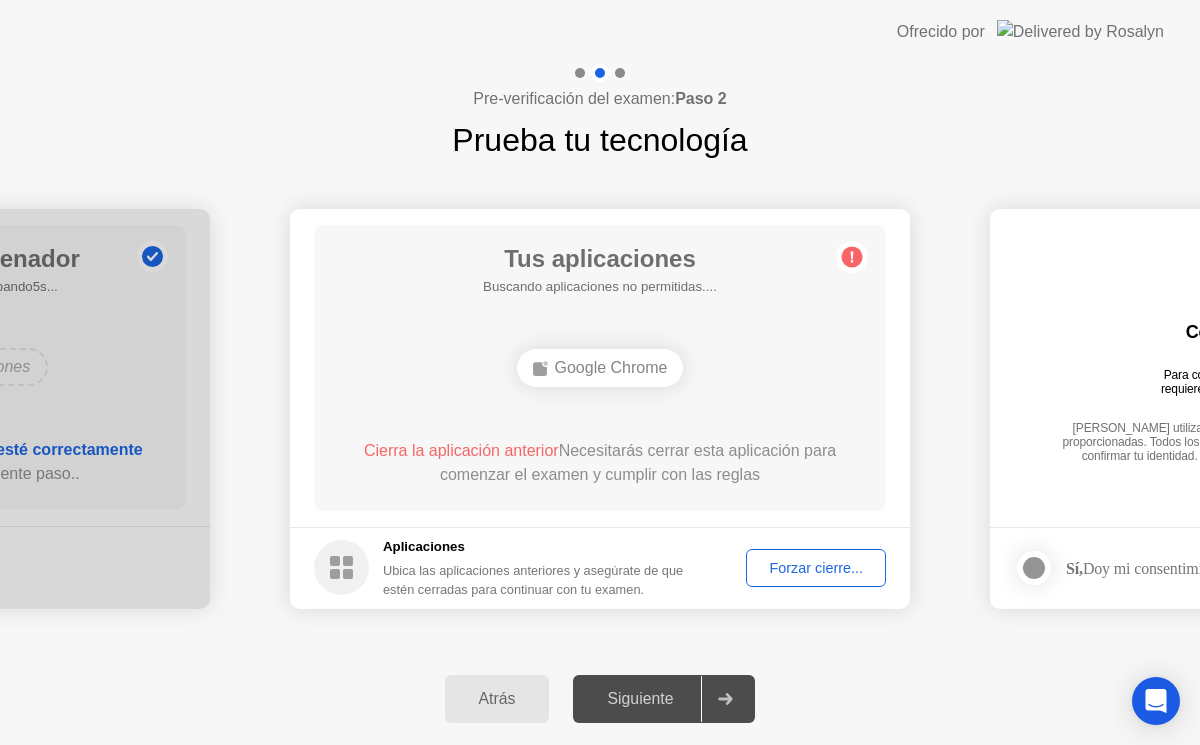 click on "Forzar cierre..." 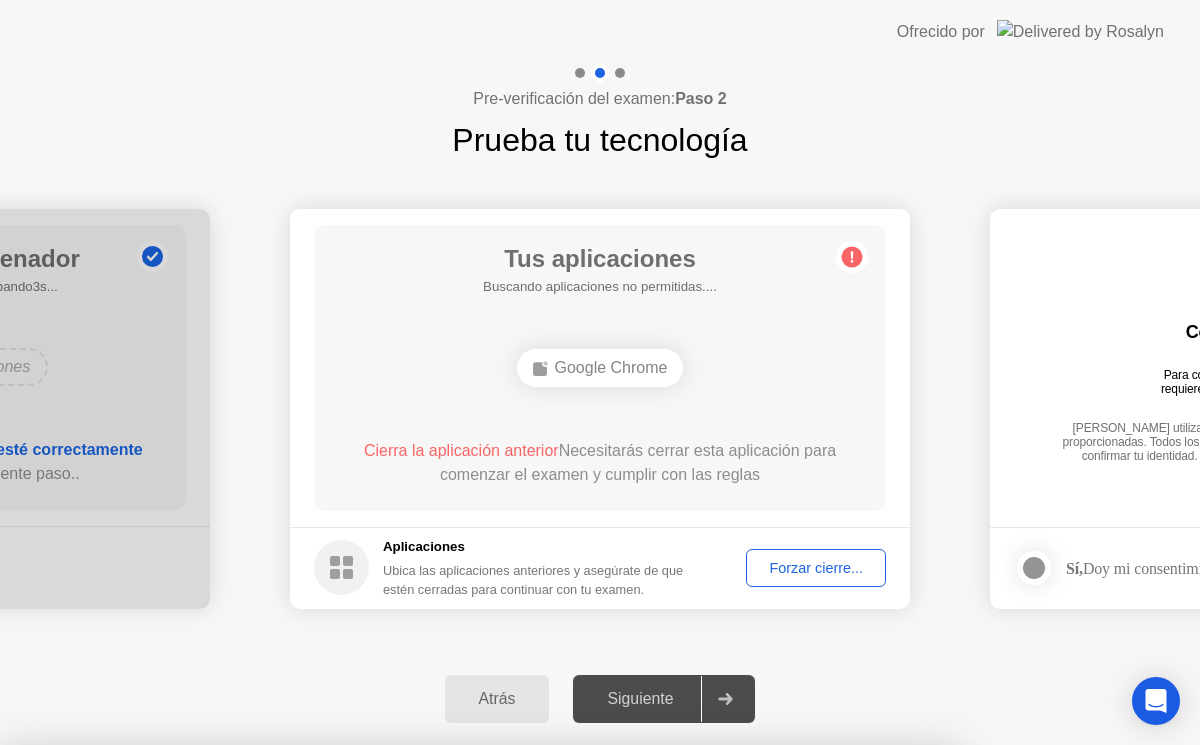 click on "Confirmar" at bounding box center (554, 1021) 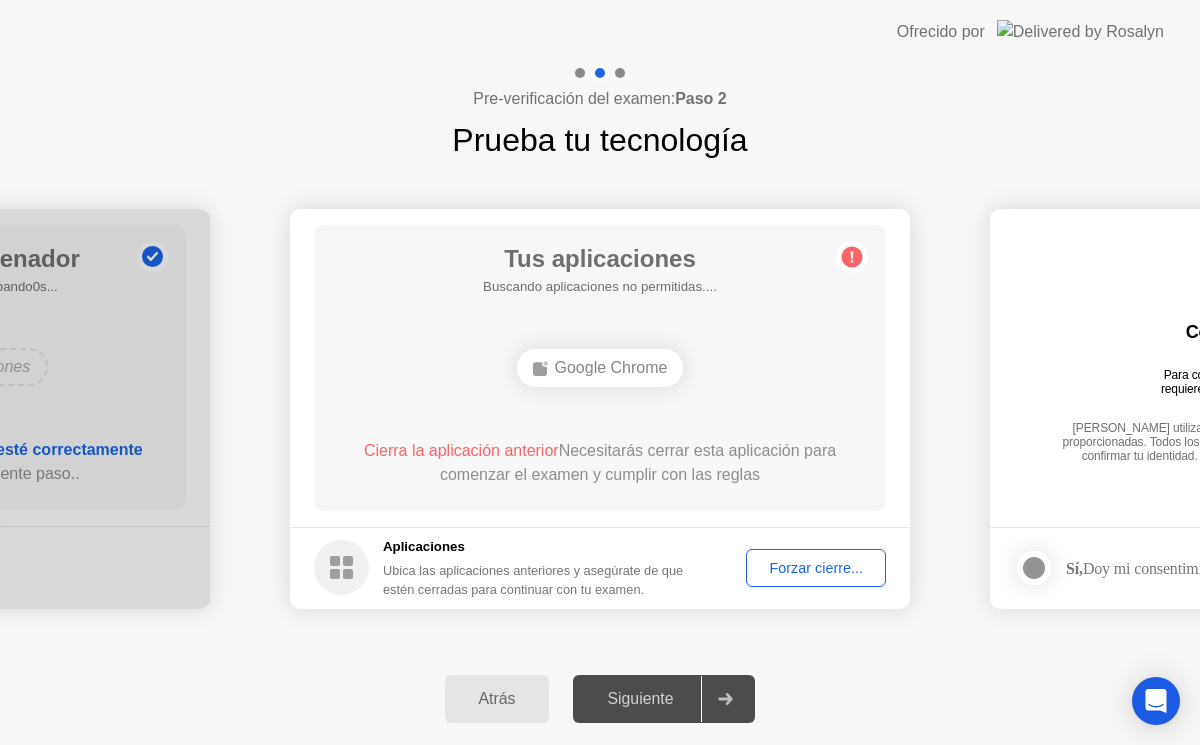 click on "Forzar cierre..." 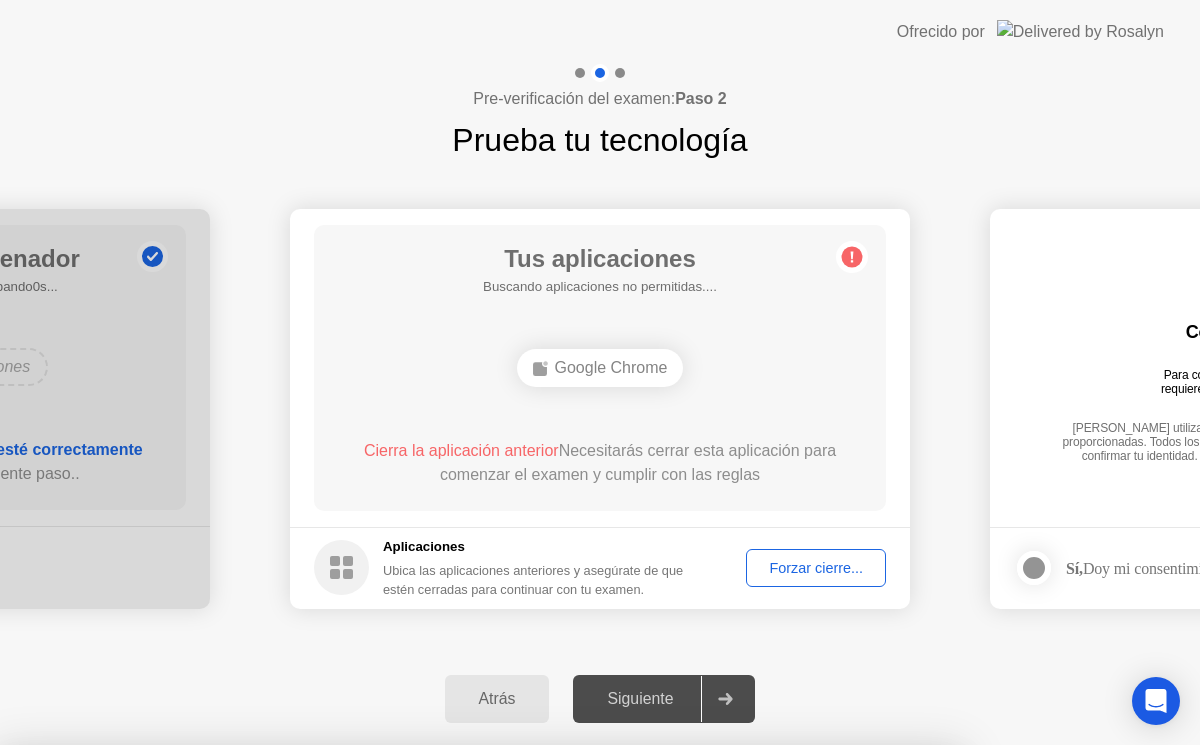 click on "Confirmar" at bounding box center [554, 1021] 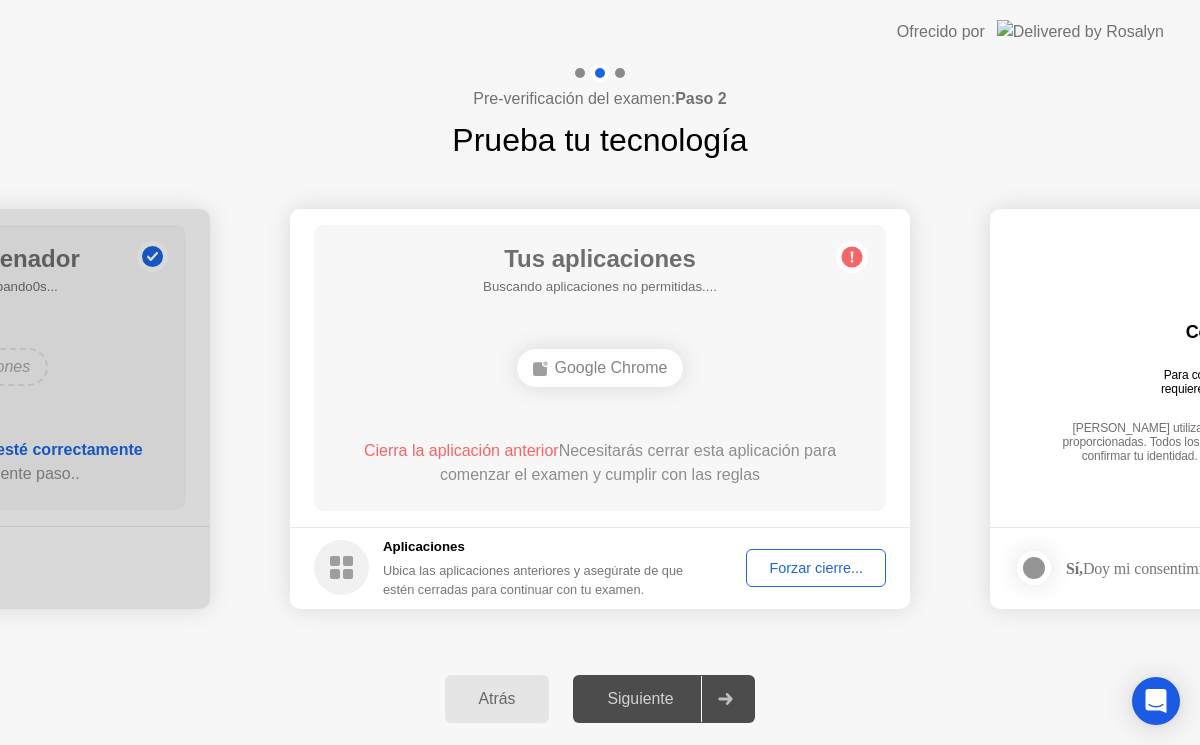 click on "Google Chrome" 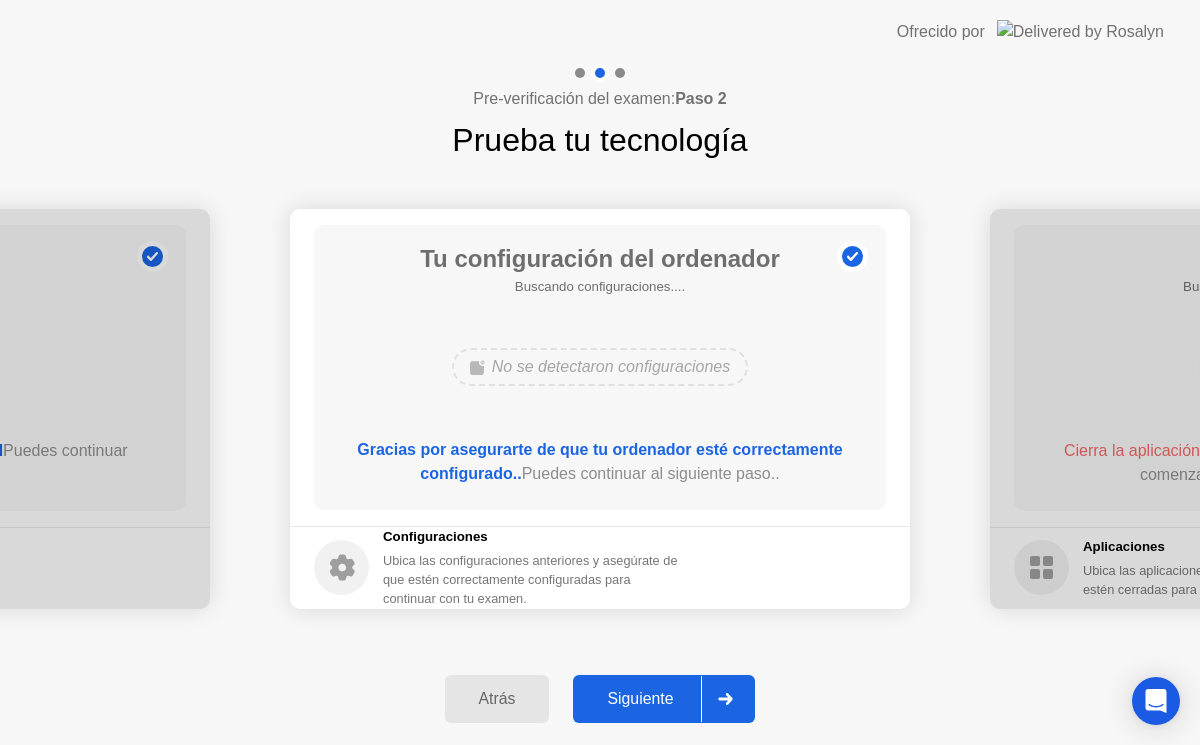 click on "Atrás" 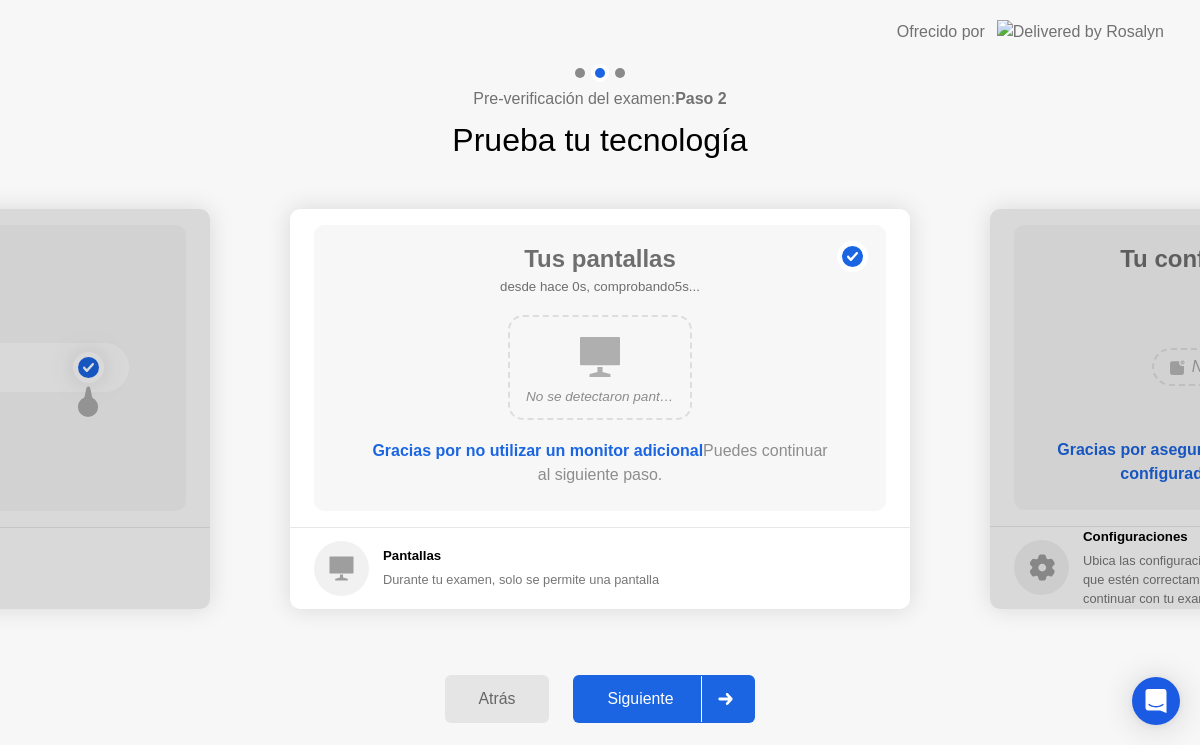 click on "Siguiente" 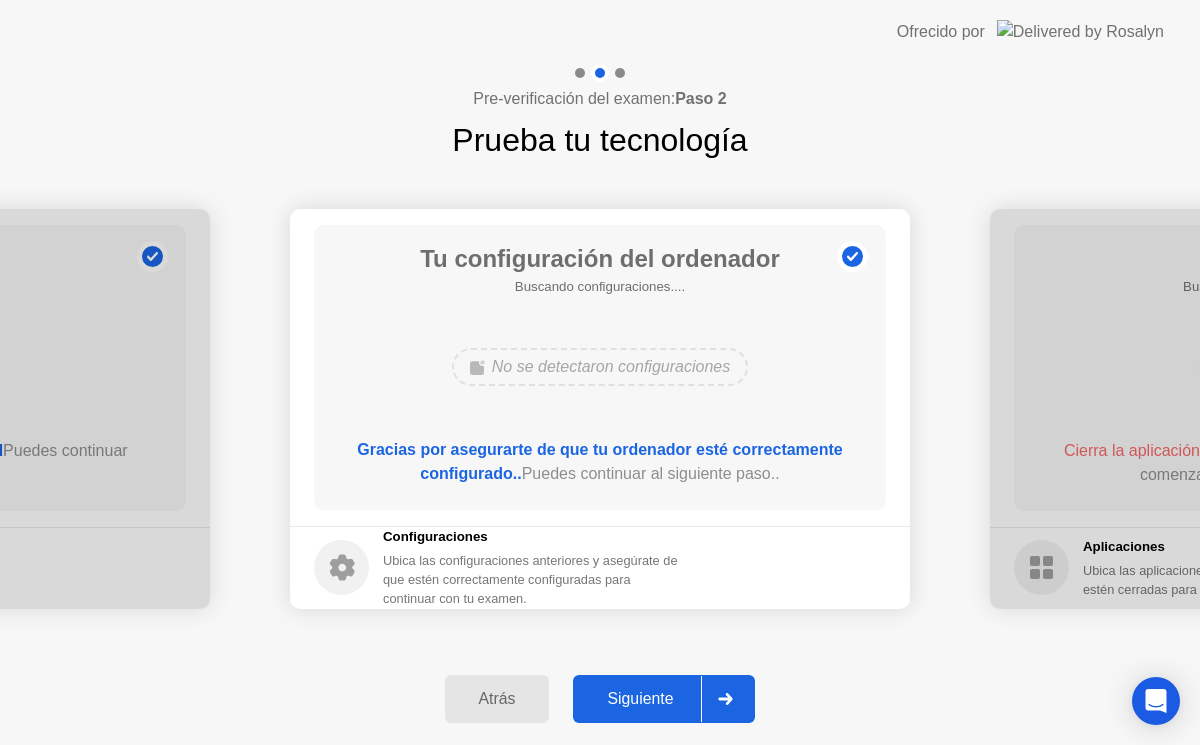 click on "Siguiente" 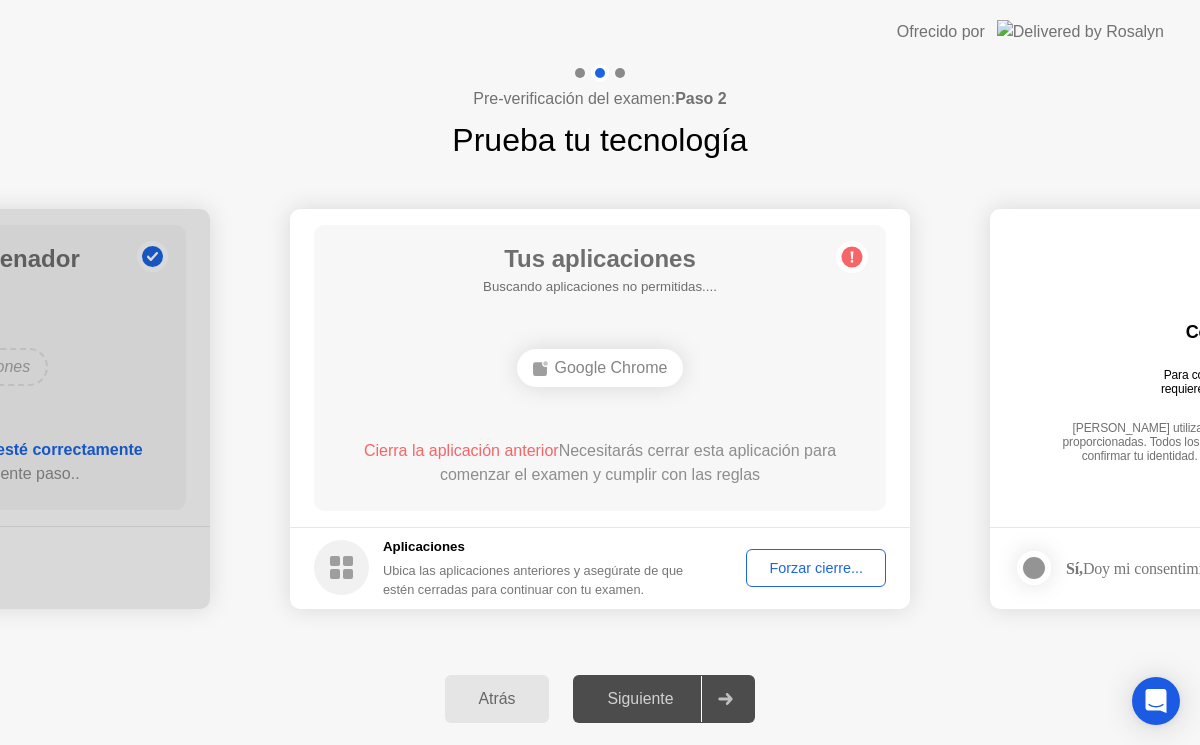 click on "Google Chrome" 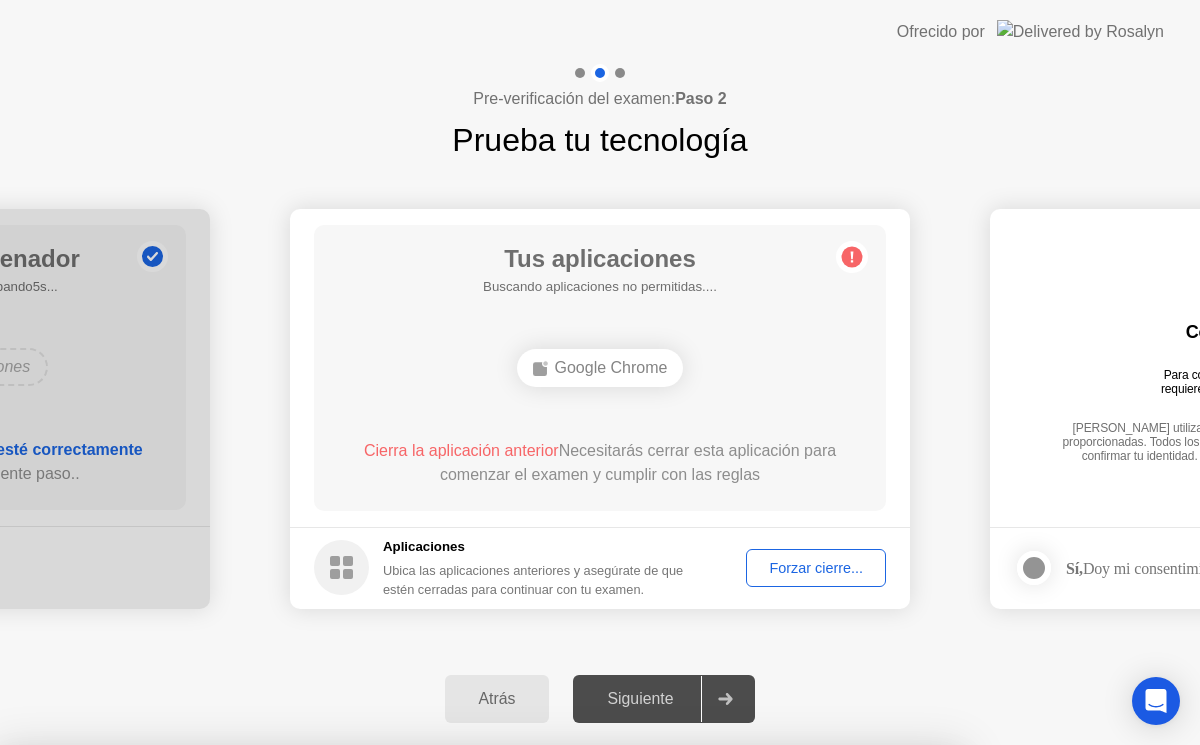 click on "Confirmar" at bounding box center (554, 1021) 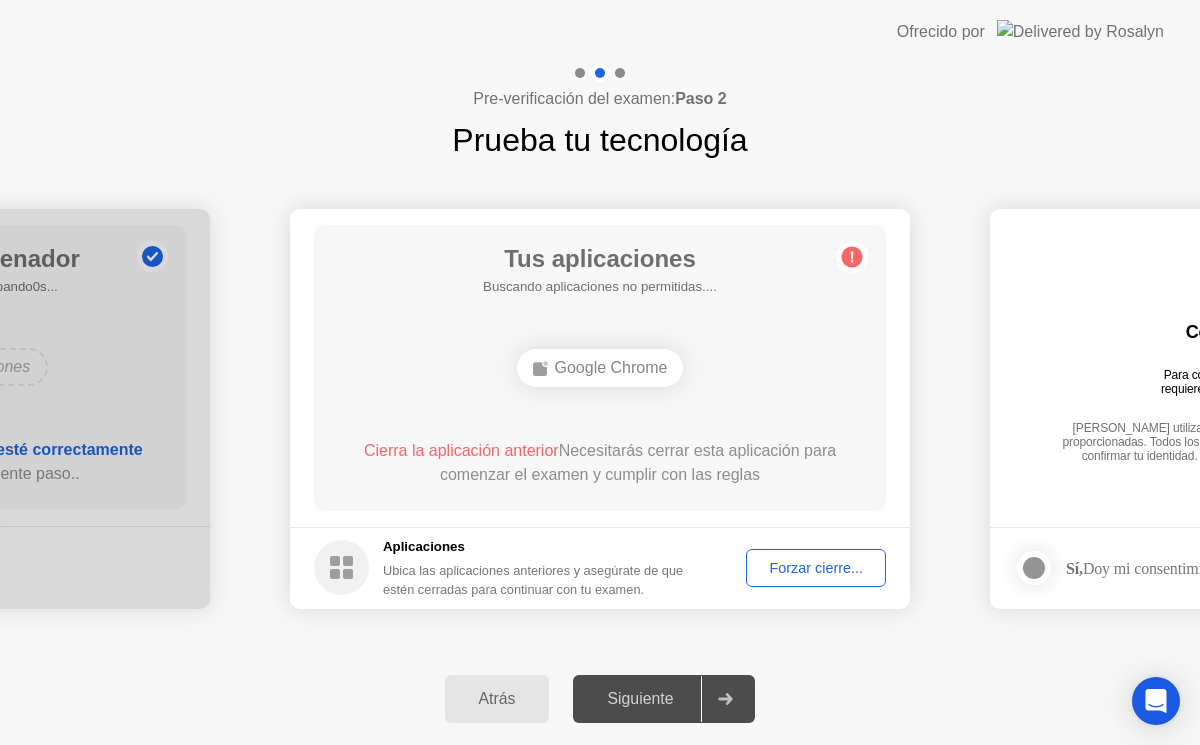 click on "Siguiente" 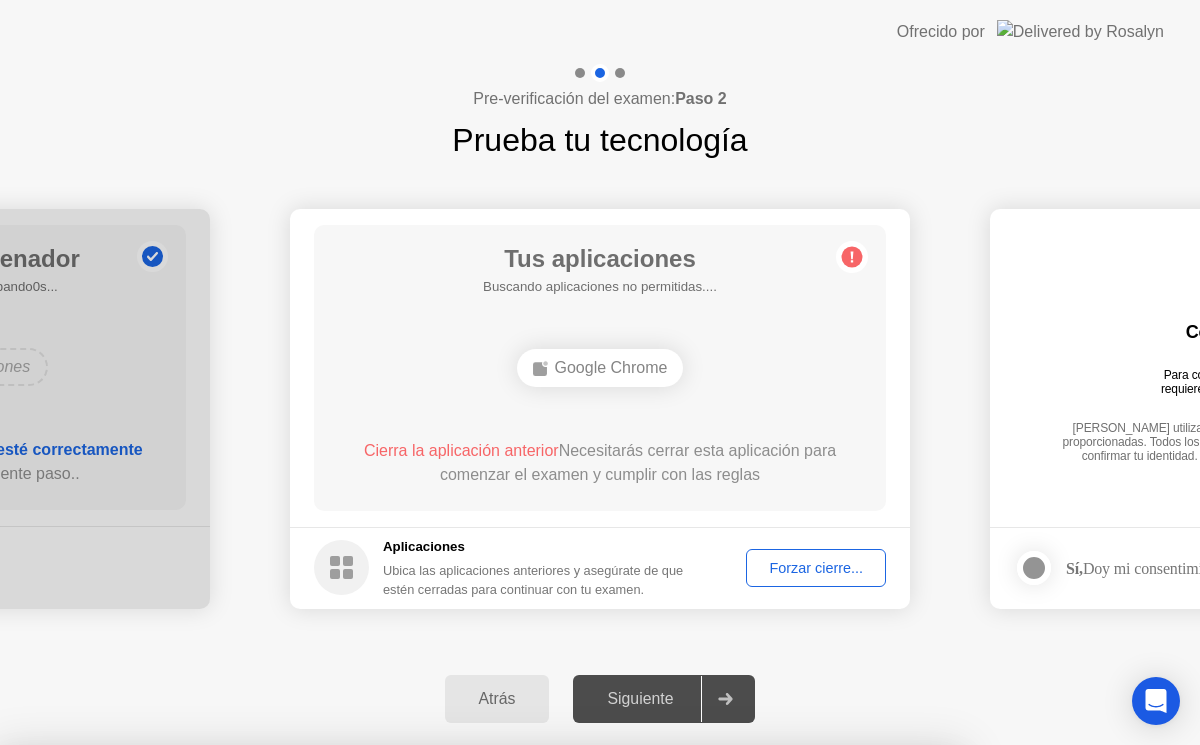 click on "Google Chrome" at bounding box center [480, 954] 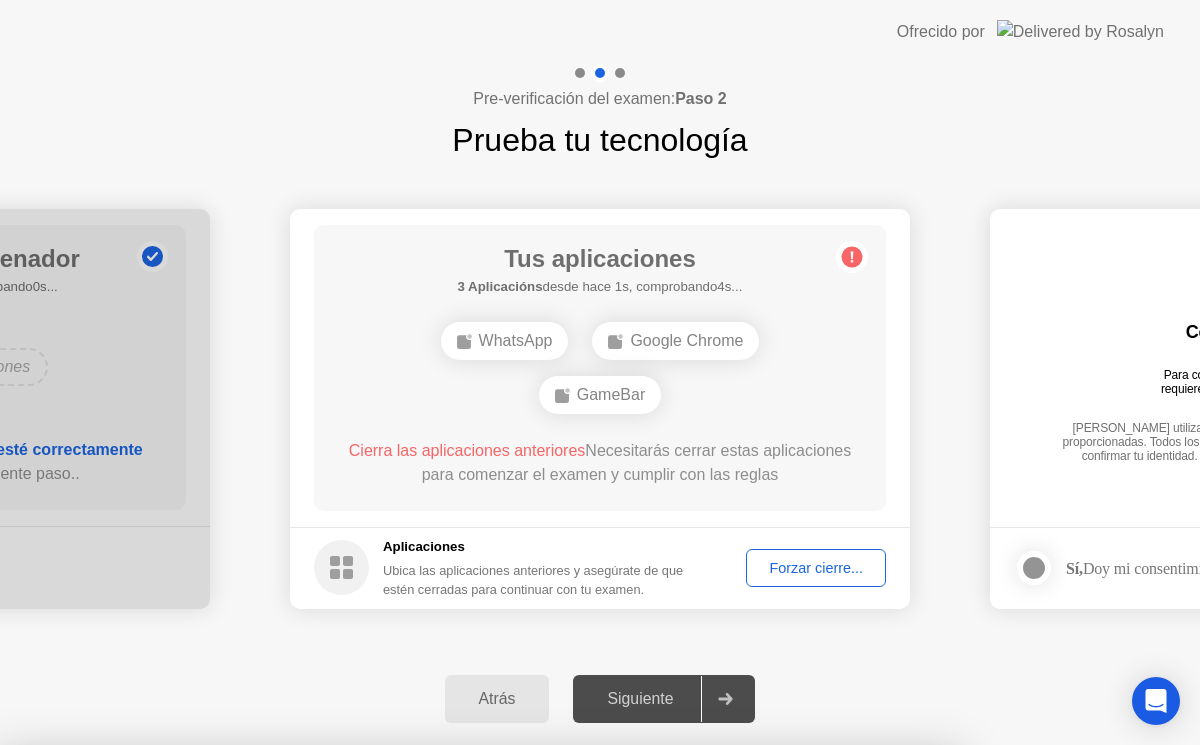 click on "Cerrar" at bounding box center [405, 983] 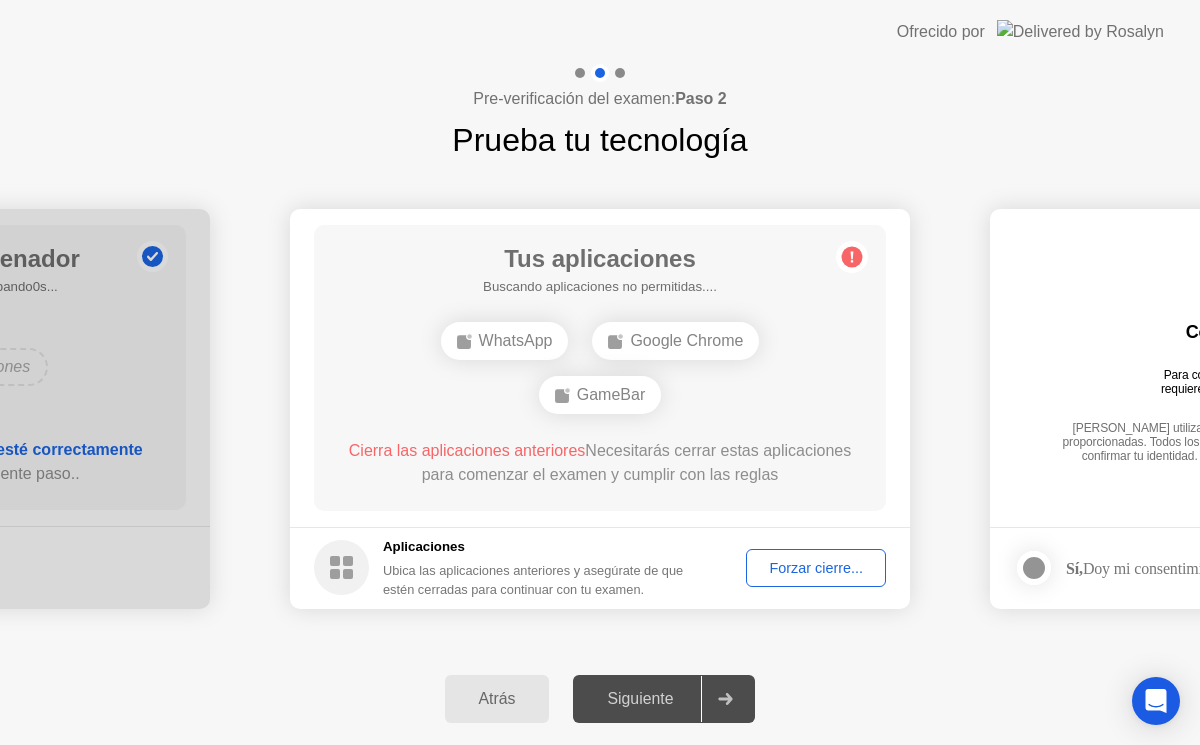 click on "Forzar cierre..." 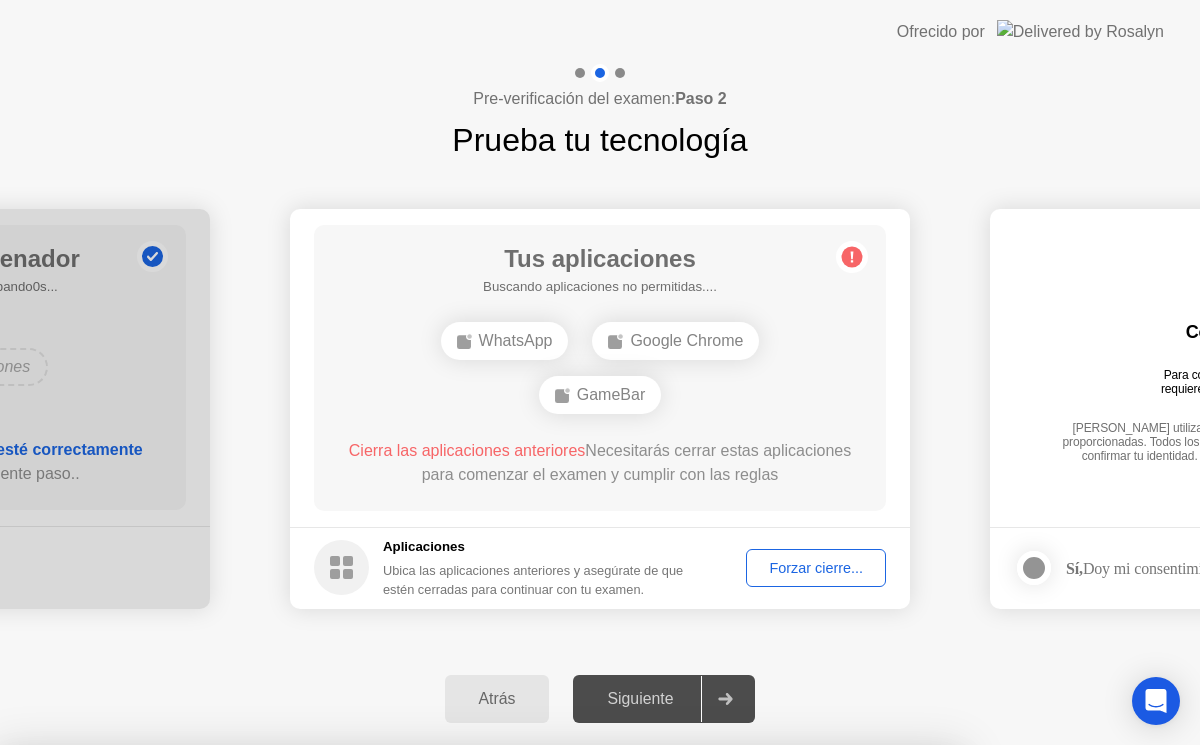 click on "Confirmar" at bounding box center (554, 1021) 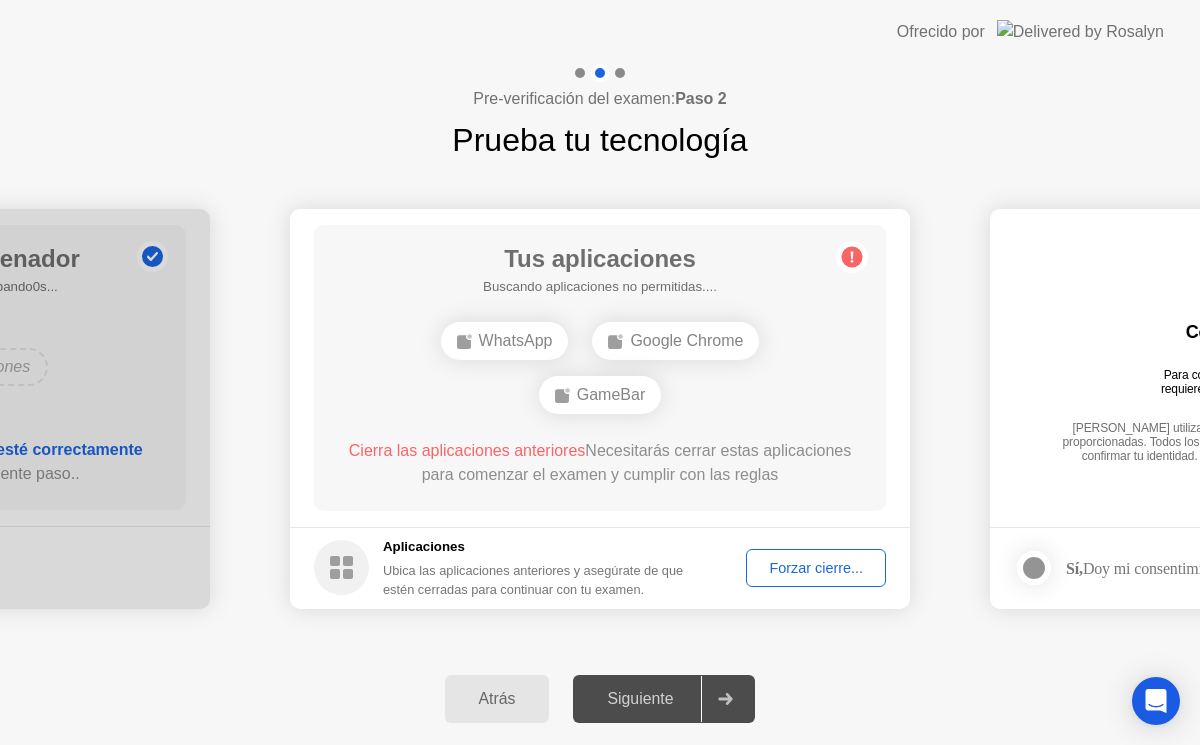 click on "Siguiente" 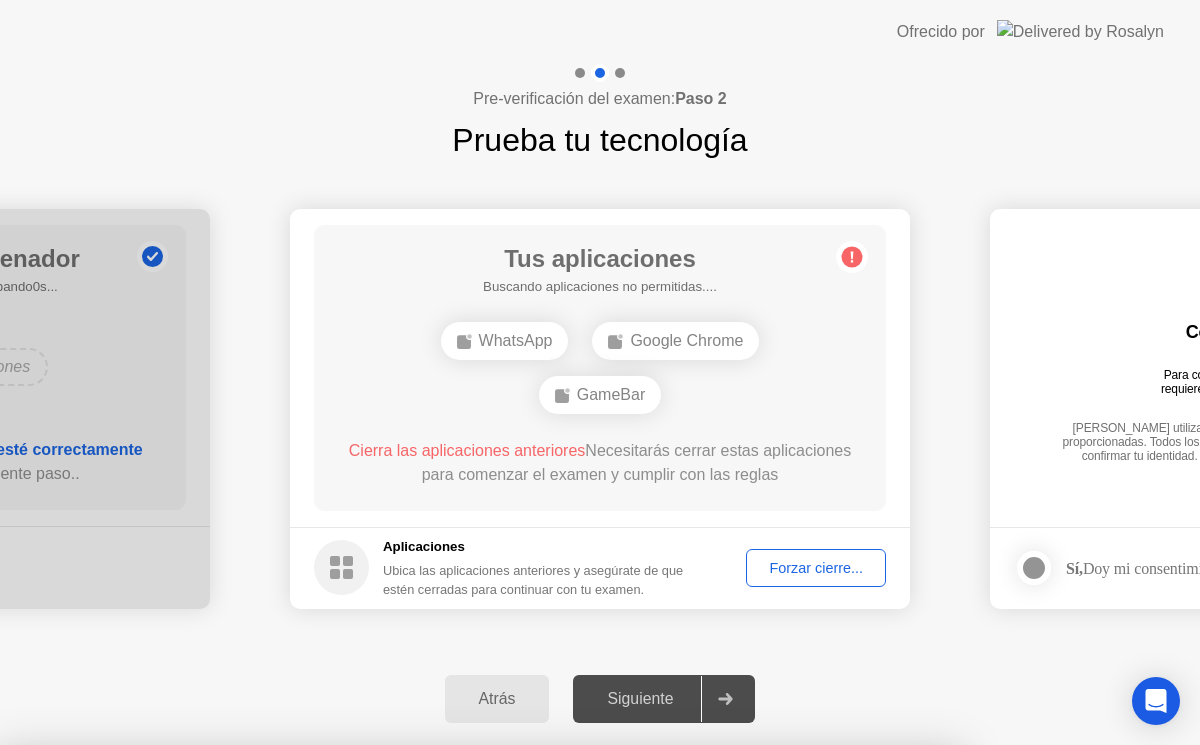 click on "Cerrar" at bounding box center (405, 983) 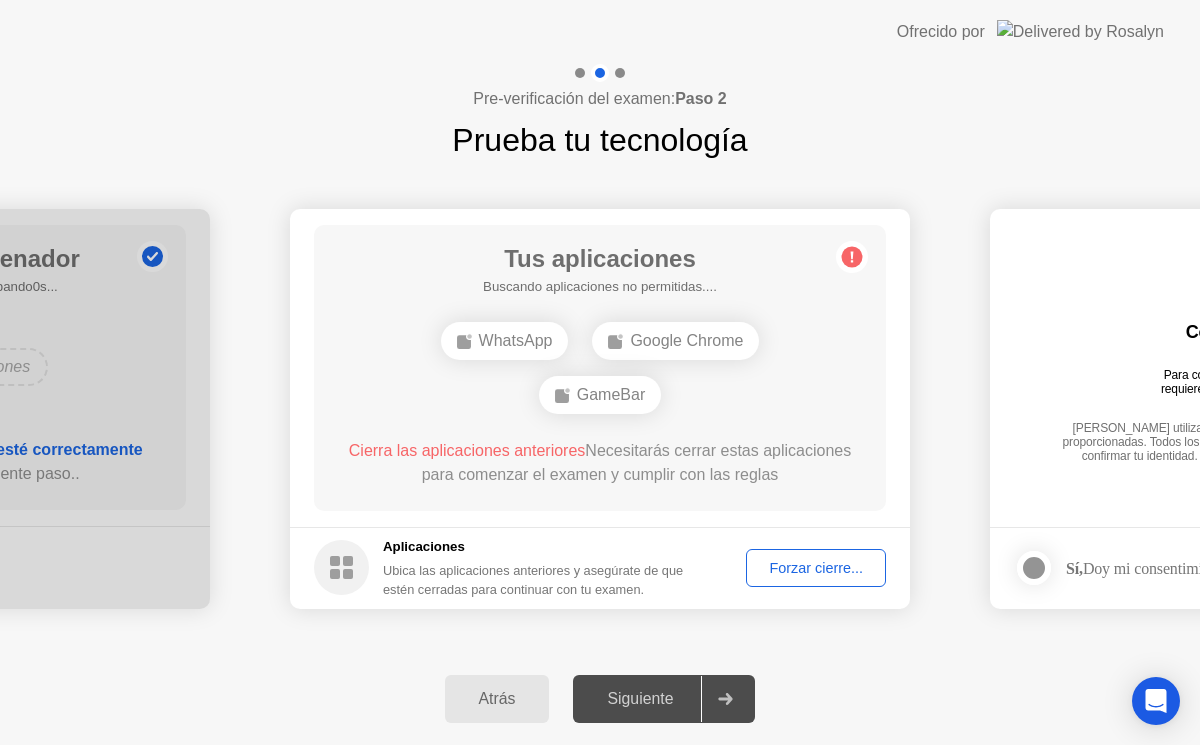 click on "Forzar cierre..." 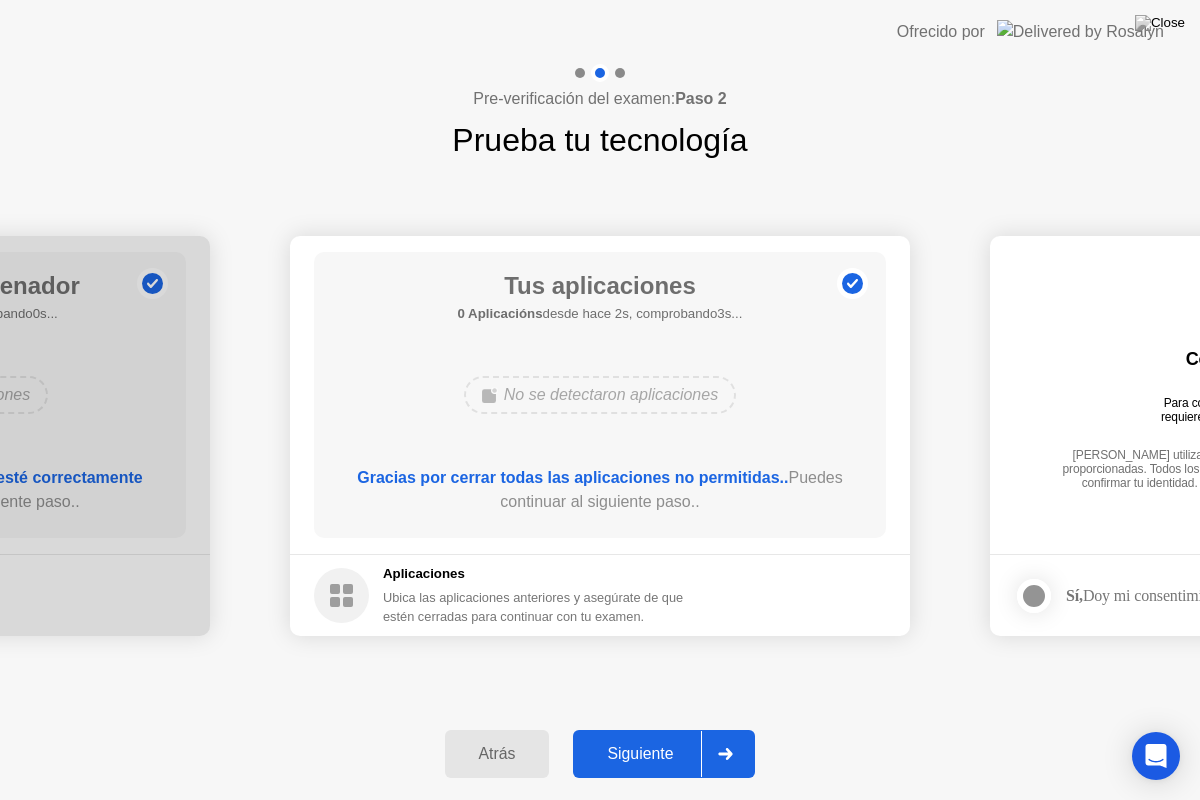 click on "Siguiente" 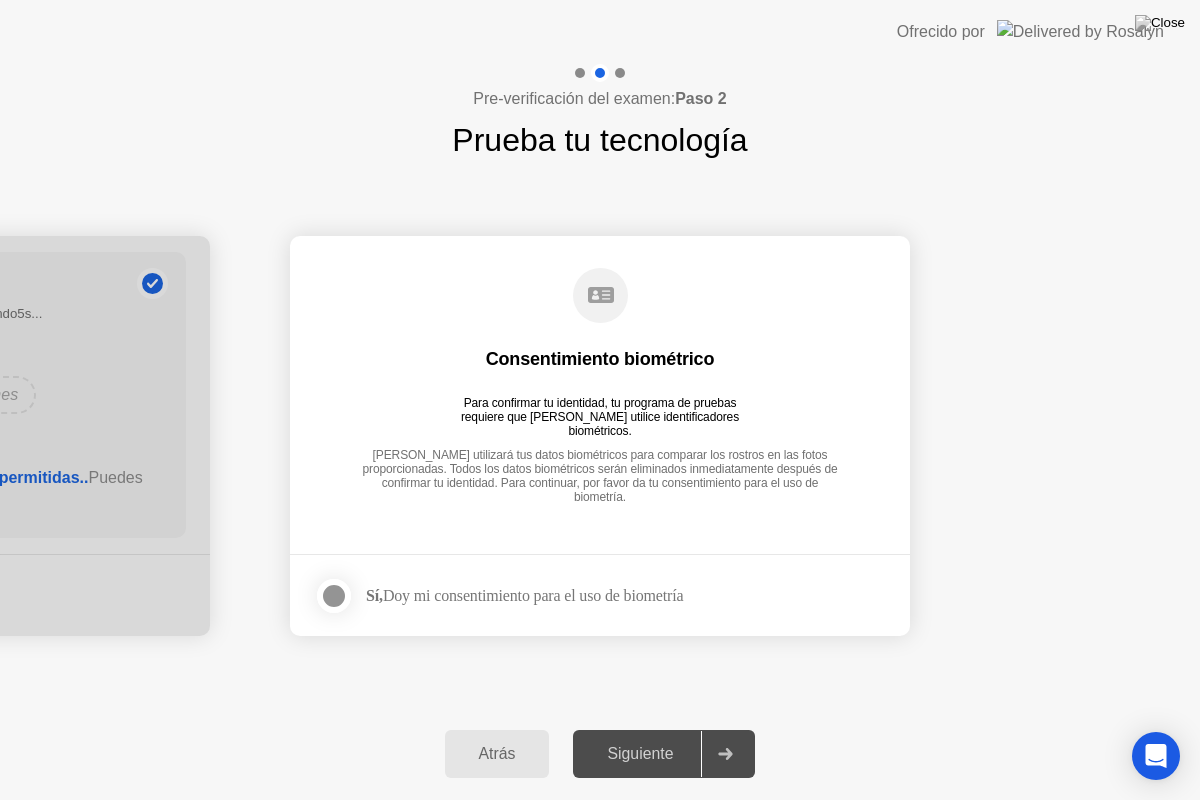 click 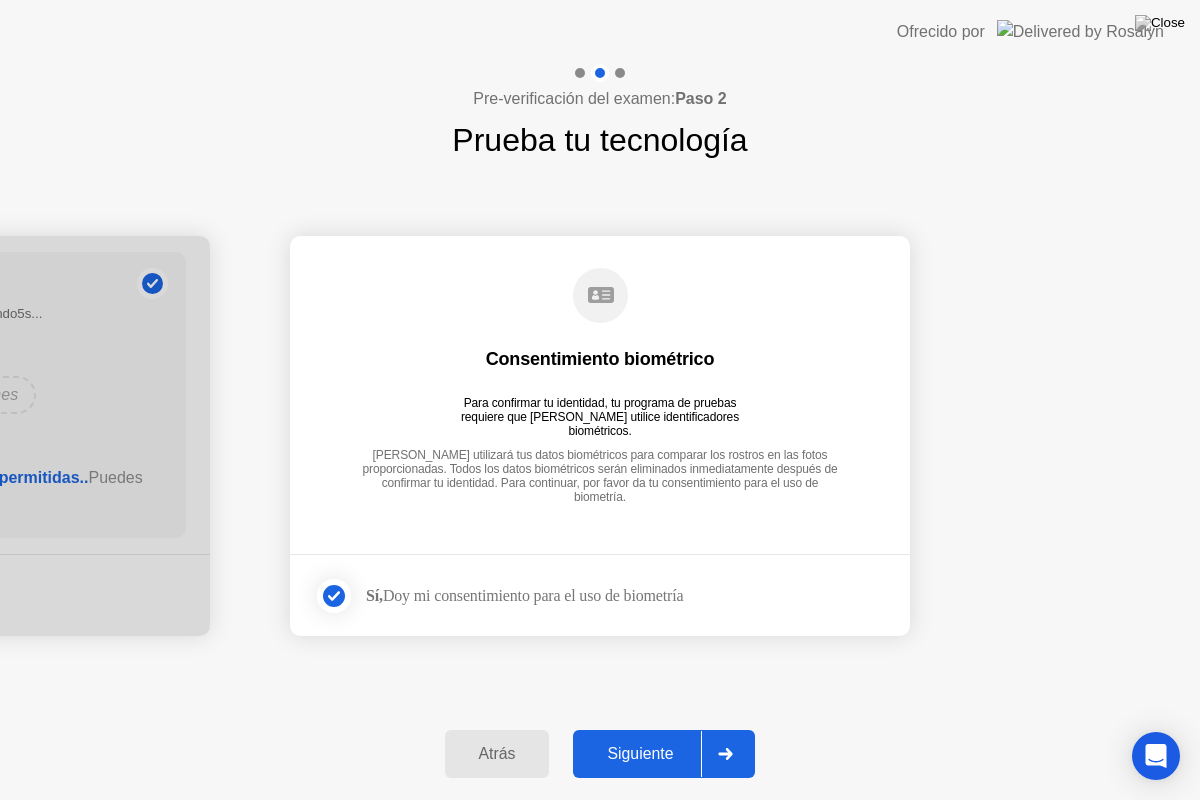 click on "Siguiente" 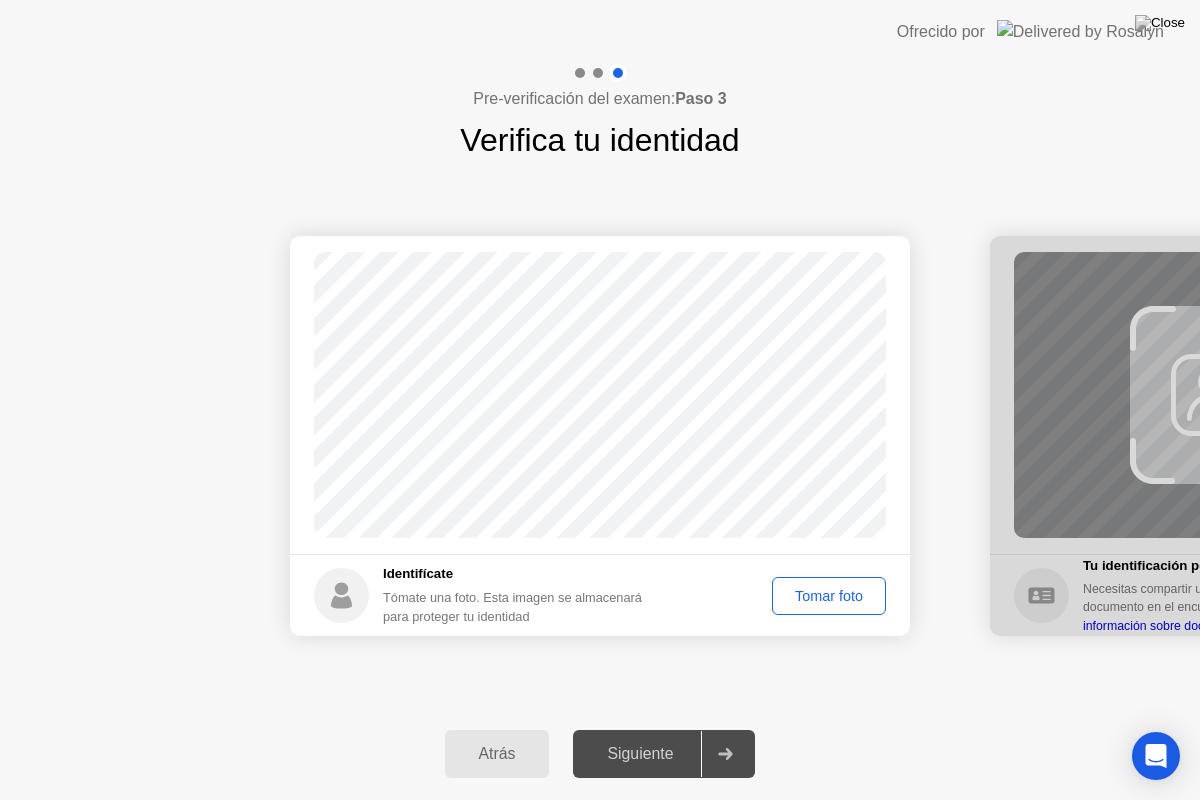 click on "Tomar foto" 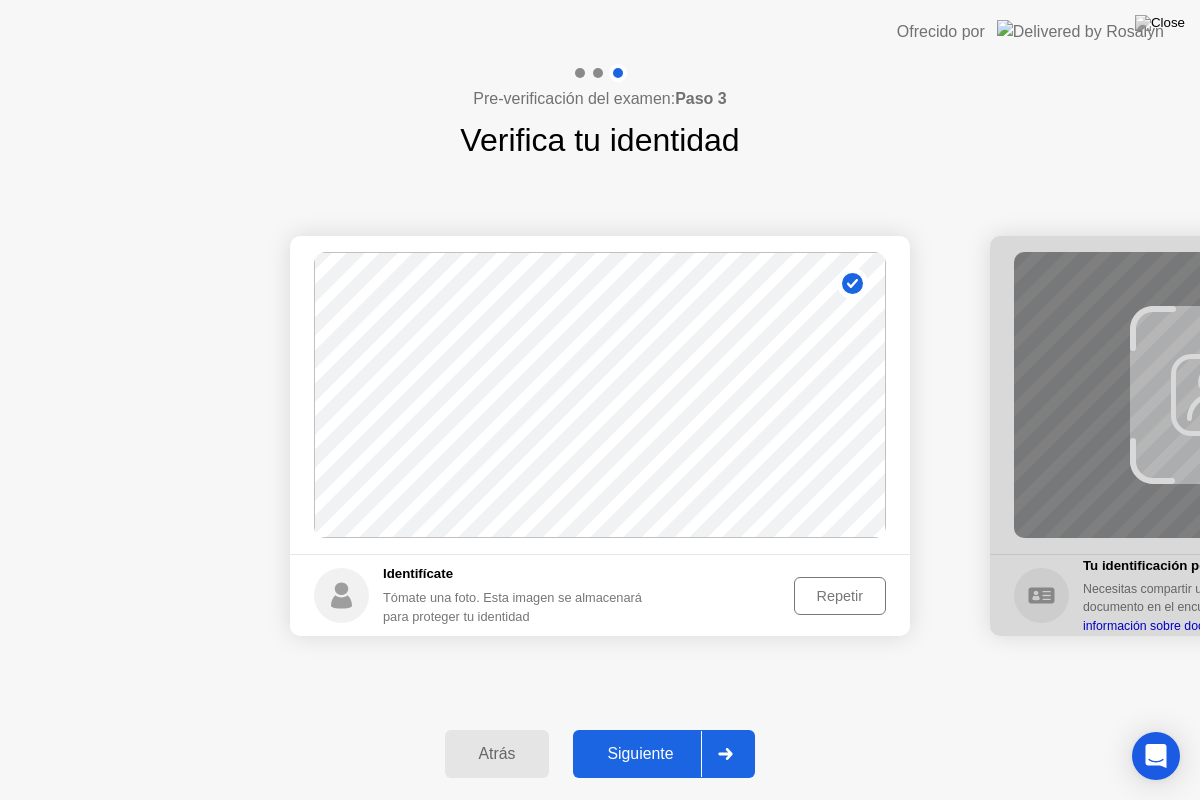 click on "Siguiente" 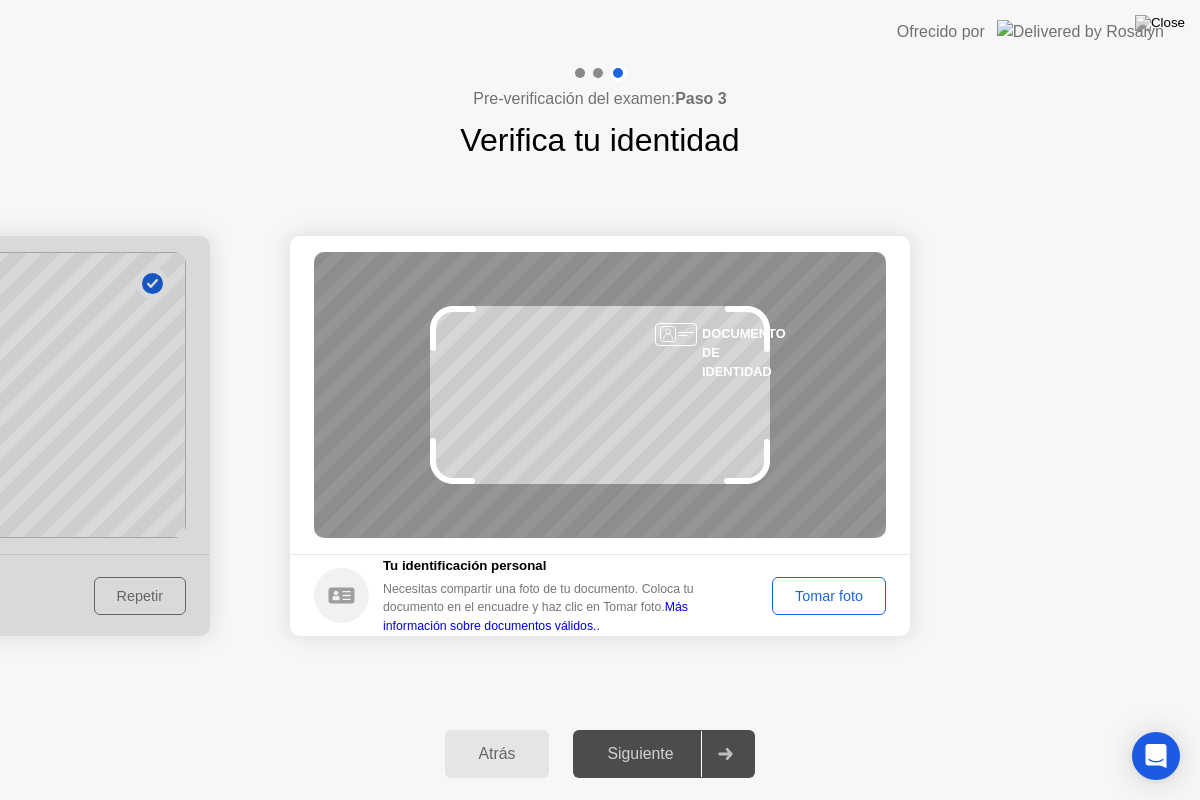 click on "Tomar foto" 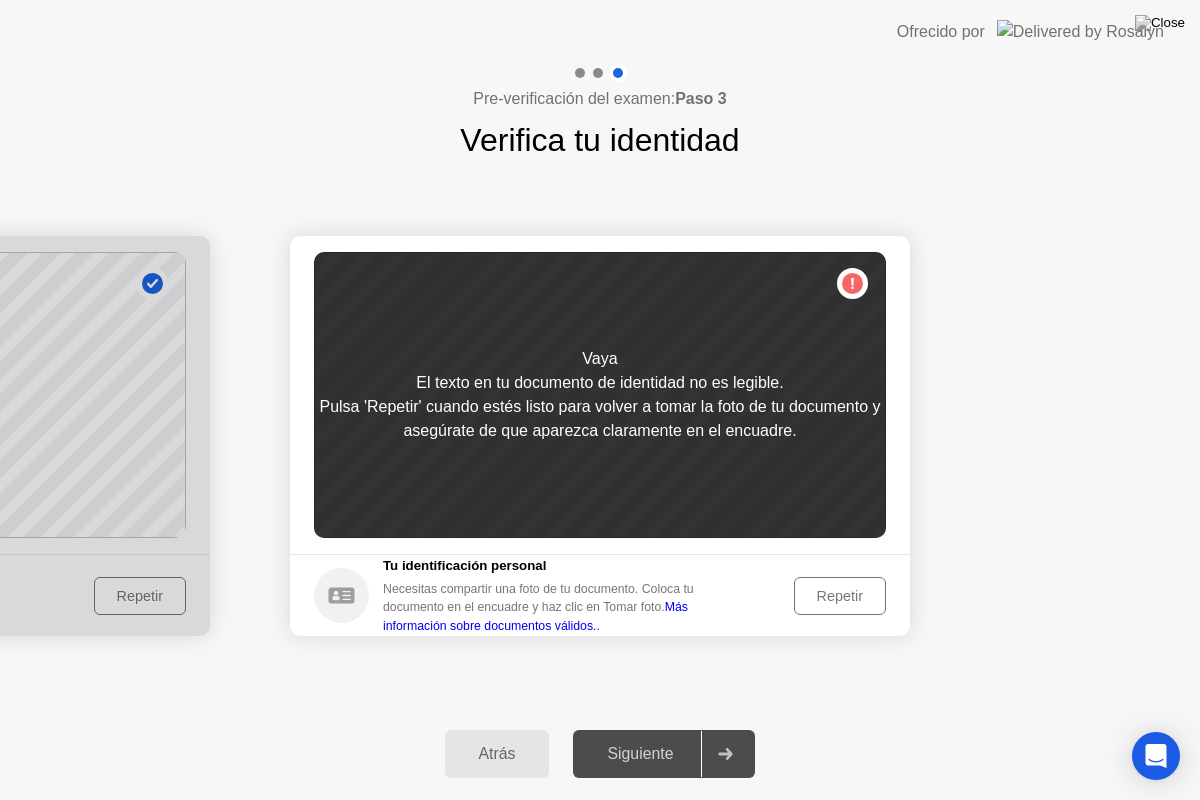 click on "Repetir" 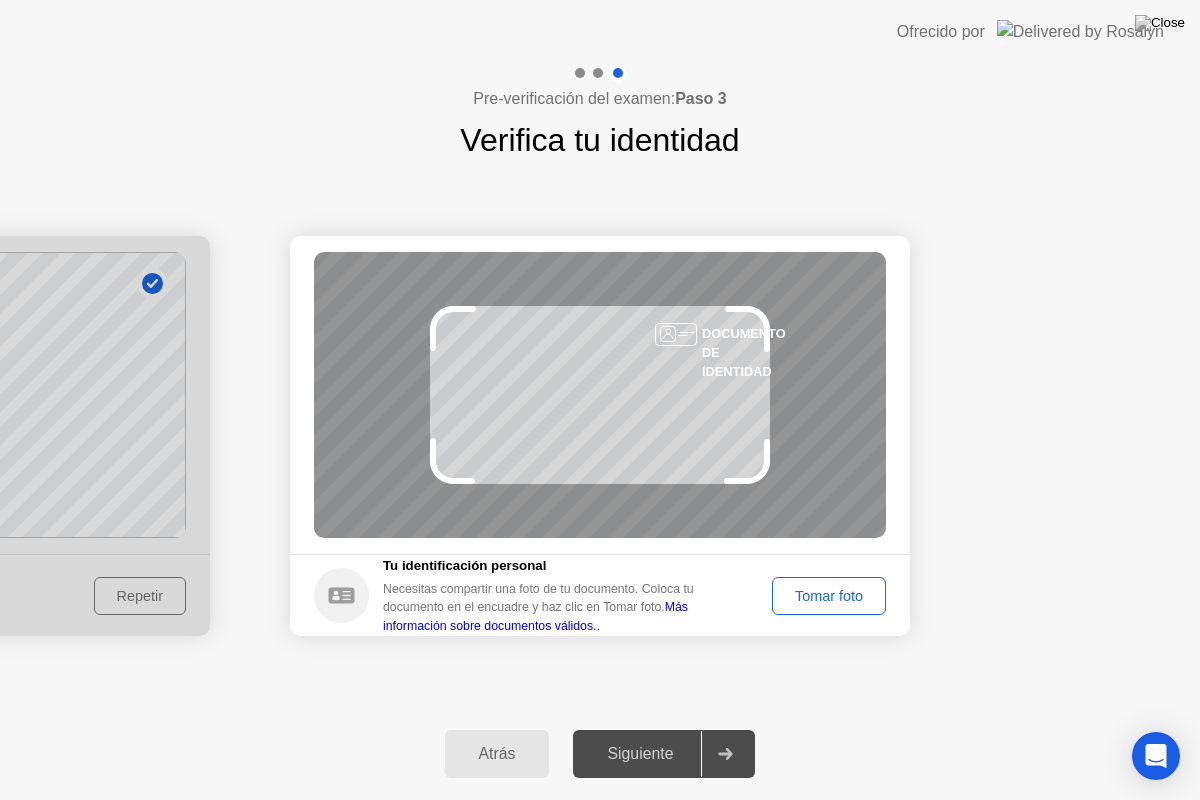click on "Éxito Foto tomada correctamente Identifícate Tómate una foto. Esta imagen se almacenará para proteger tu identidad Repetir Éxito Foto tomada correctamente Fallido La foto no se ha tomado correctamente. DOCUMENTO DE IDENTIDAD Tu identificación personal Necesitas compartir una foto de tu documento. Coloca tu documento en el encuadre y haz clic en Tomar foto.  Más información sobre documentos válidos.. Tomar foto" 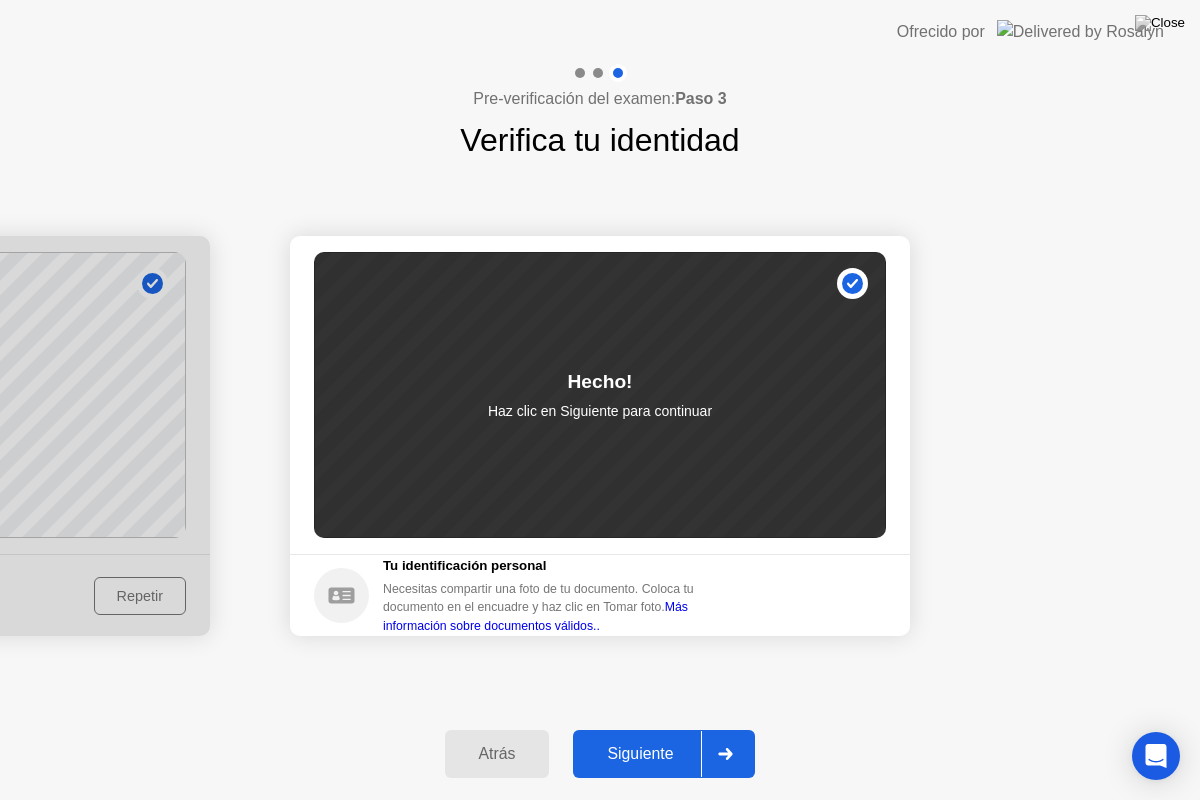 click on "Siguiente" 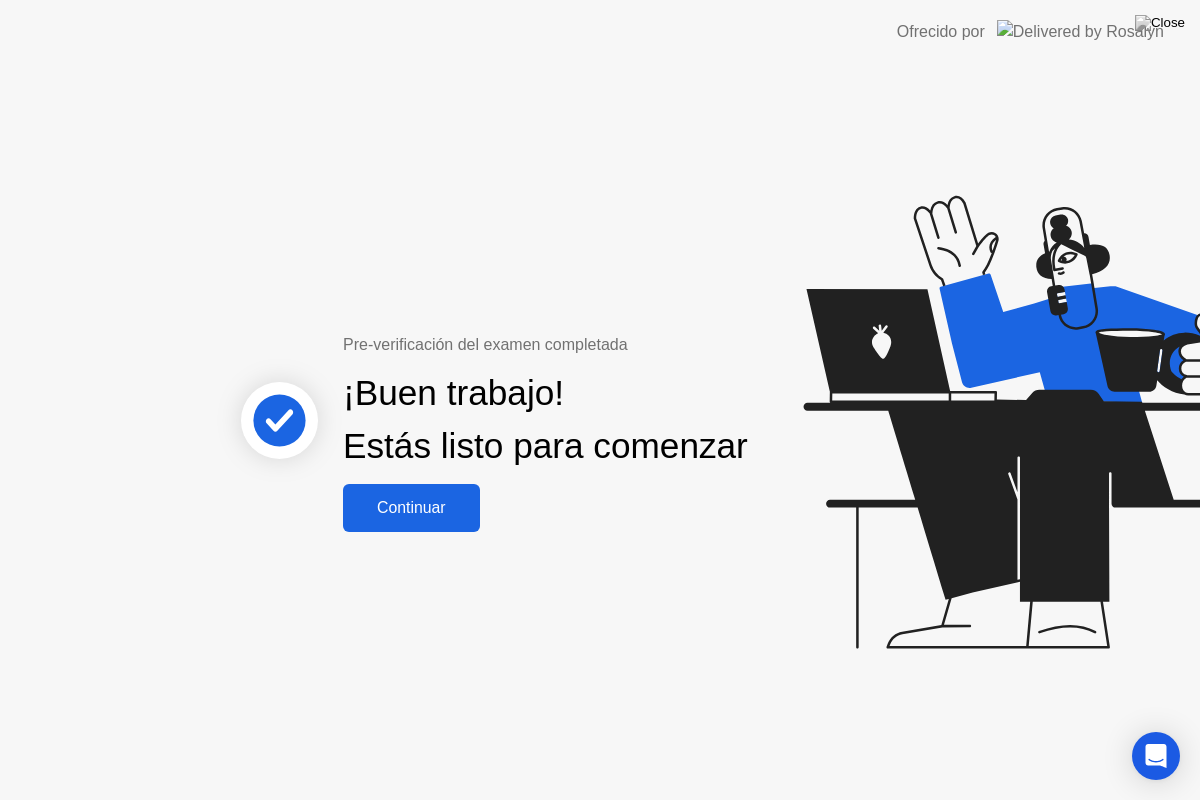 click on "Continuar" 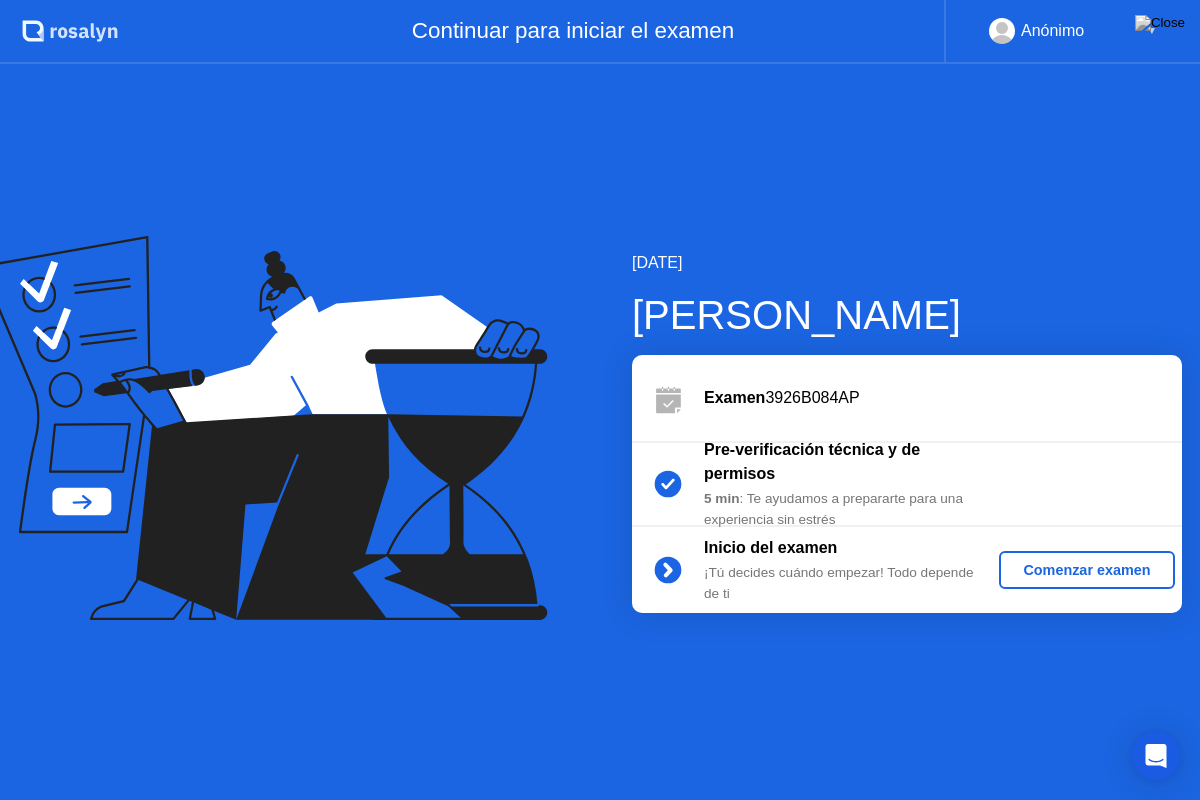 click on "Comenzar examen" 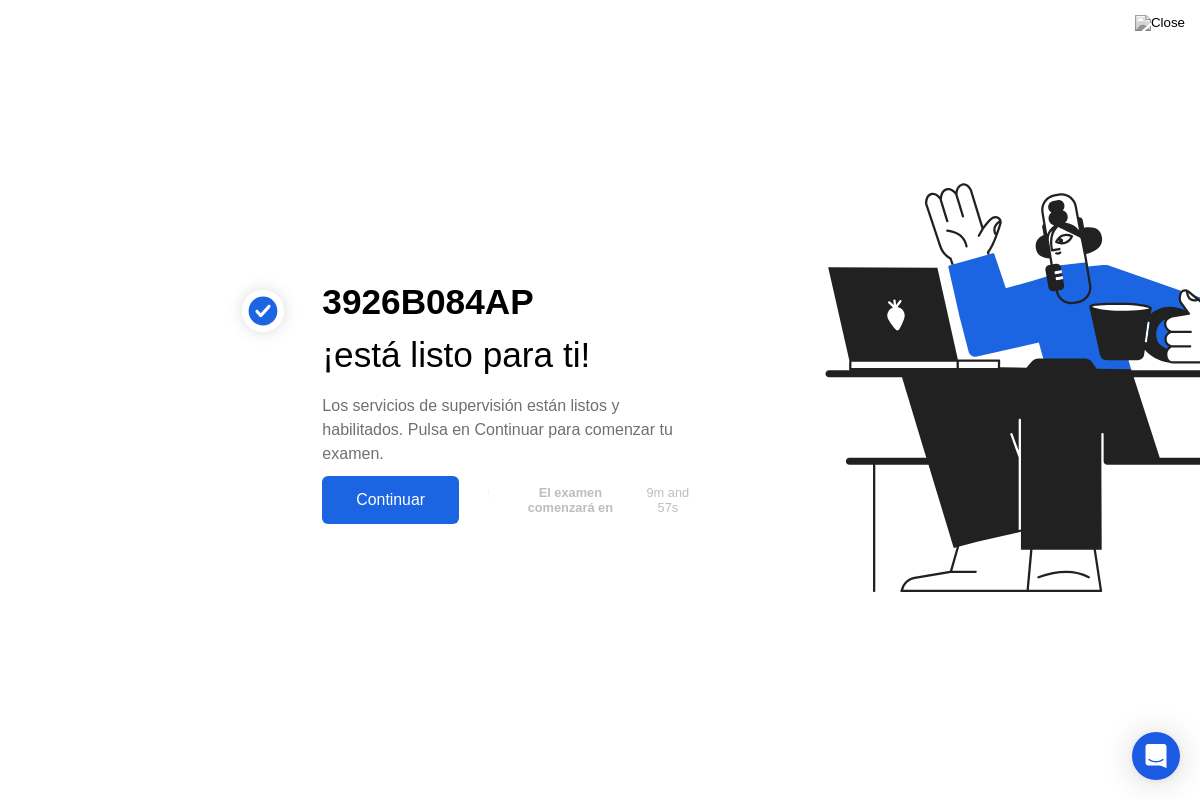 click on "Continuar" 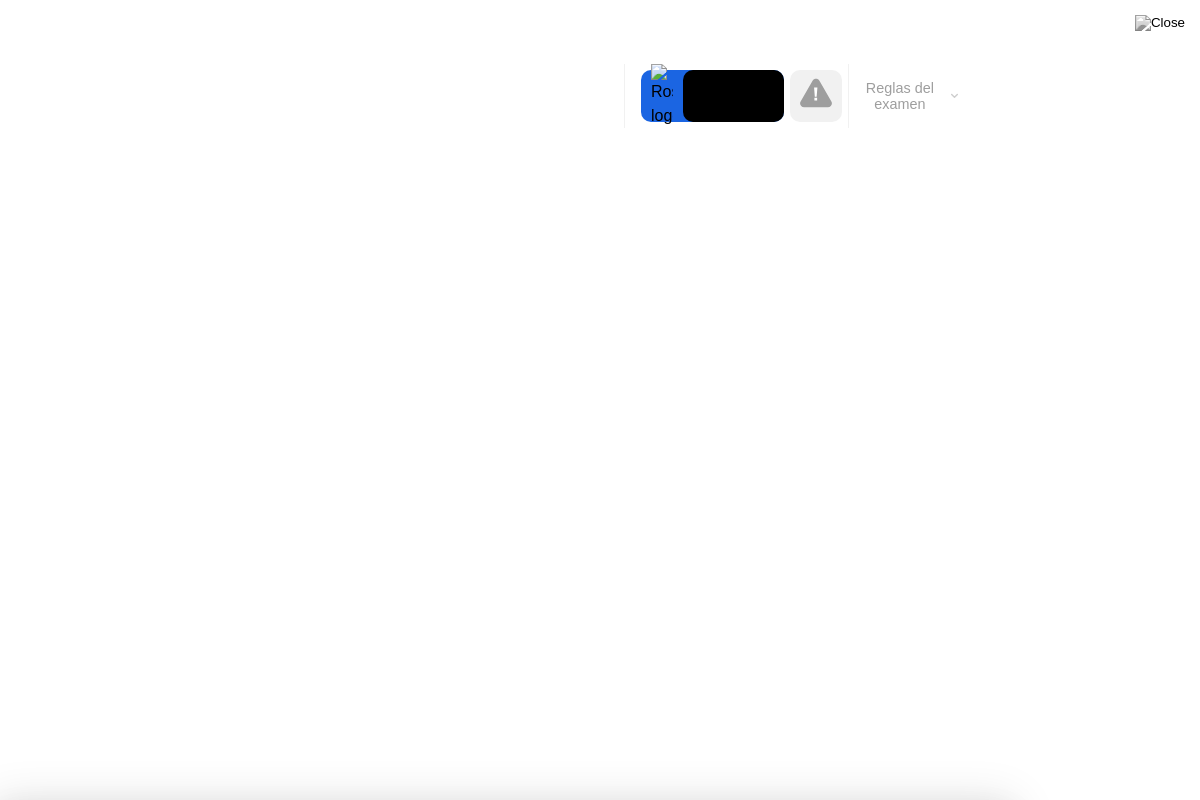 click on "Entendido!" at bounding box center [614, 1329] 